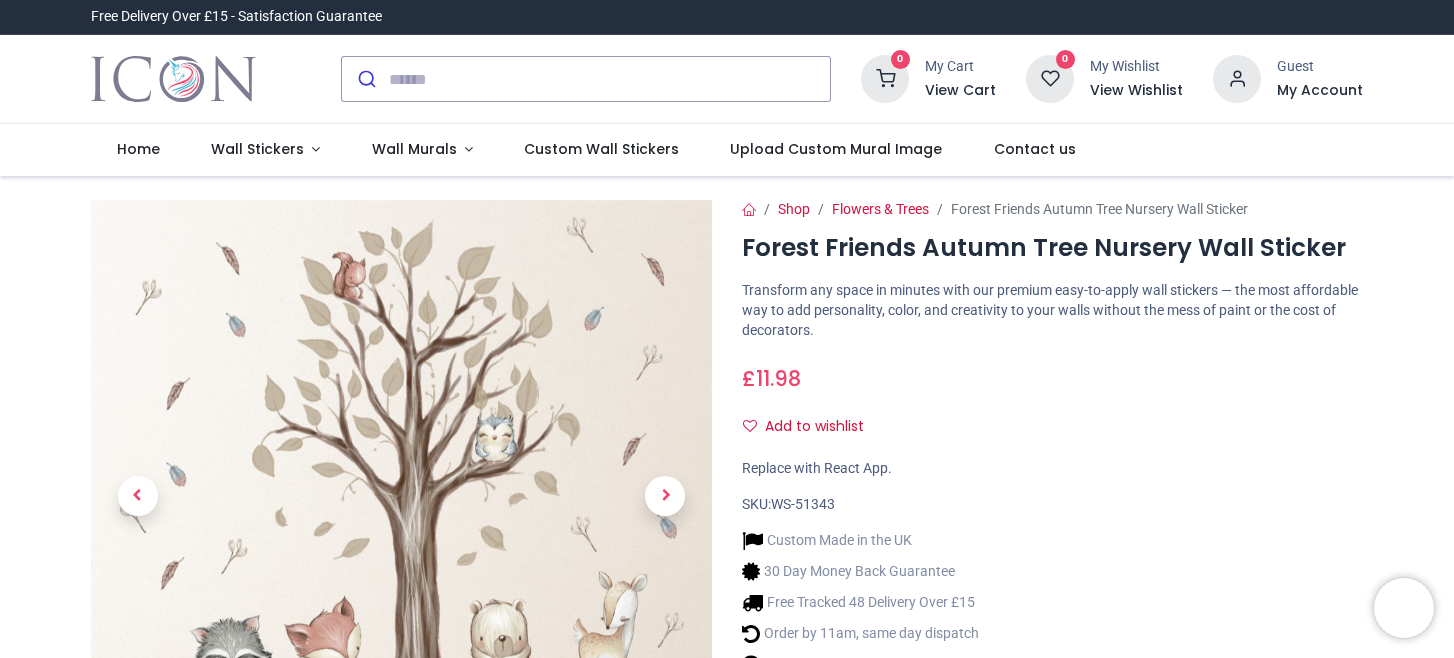 scroll, scrollTop: 0, scrollLeft: 0, axis: both 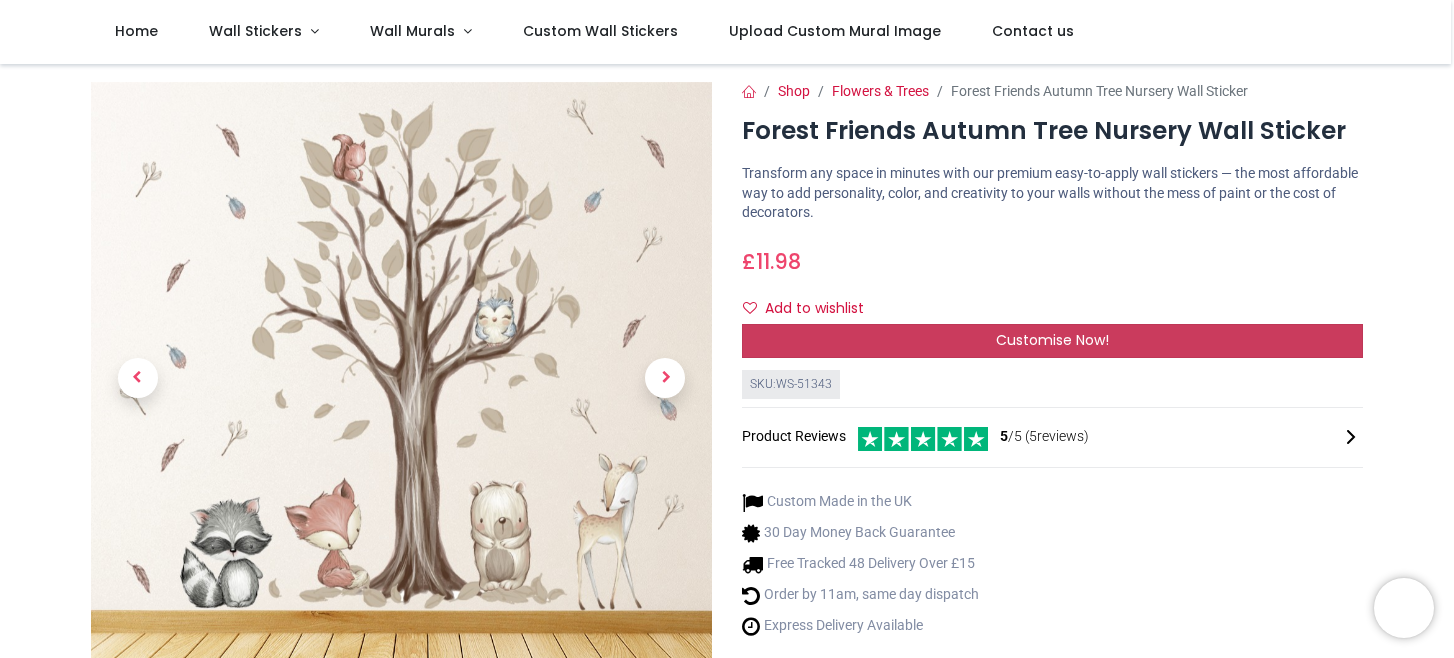 click on "Customise Now!" at bounding box center [1052, 341] 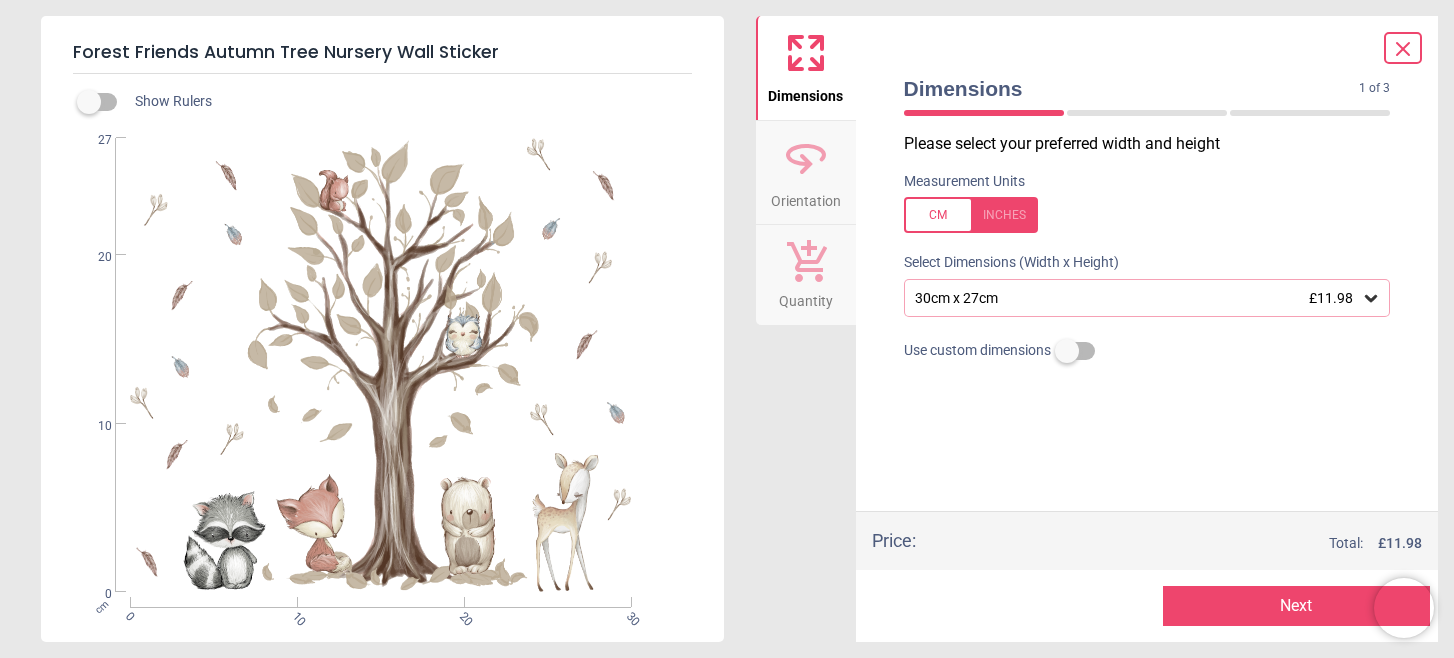 click on "30cm  x  27cm       £11.98" at bounding box center [1137, 298] 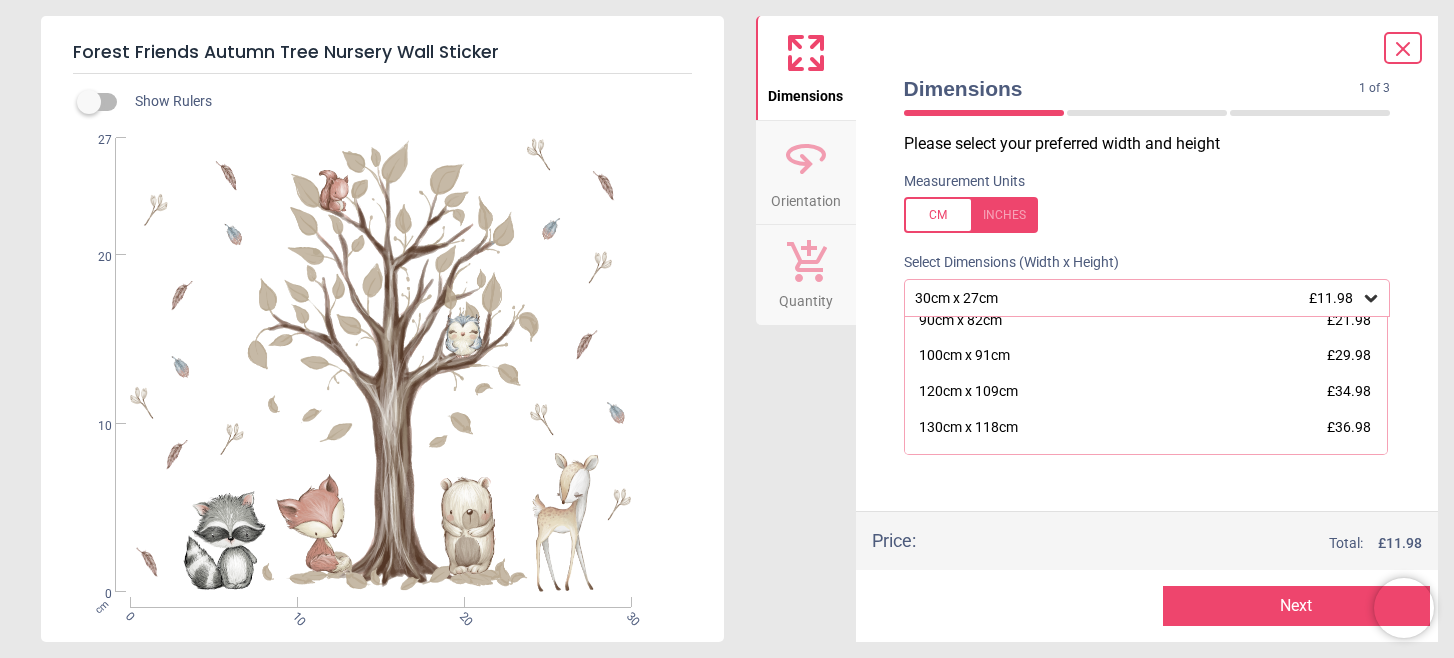 scroll, scrollTop: 254, scrollLeft: 0, axis: vertical 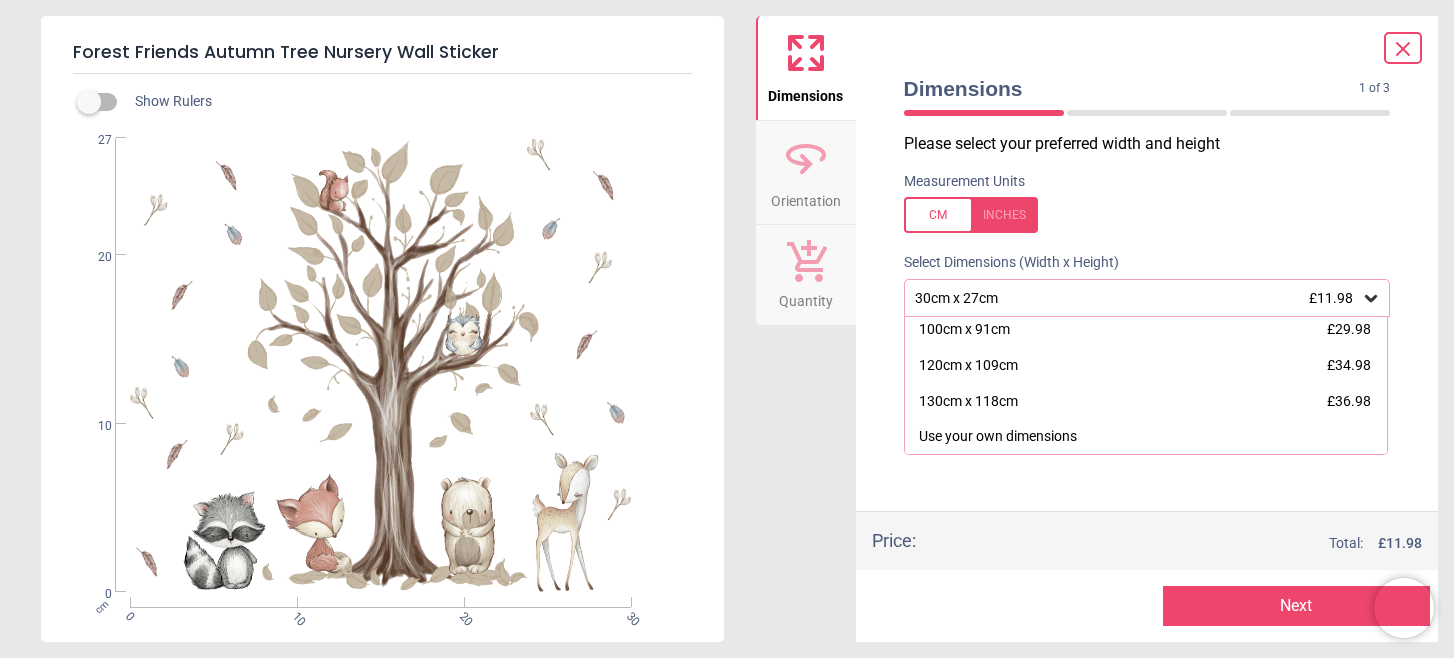 click on "Please select your preferred width and height Measurement Units Select Dimensions (Width x Height) 30cm  x  27cm       £11.98 30cm  x  27cm       £11.98 40cm  x  36cm       £15.98 50cm  x  45cm       £16.98 60cm  x  54cm       £17.98 70cm  x  64cm       £18.98 80cm  x  73cm       £20.98 90cm  x  82cm       £21.98 100cm  x  91cm       £29.98 120cm  x  109cm       £34.98 130cm  x  118cm       £36.98 Use your own dimensions Use custom dimensions" at bounding box center (1147, 322) 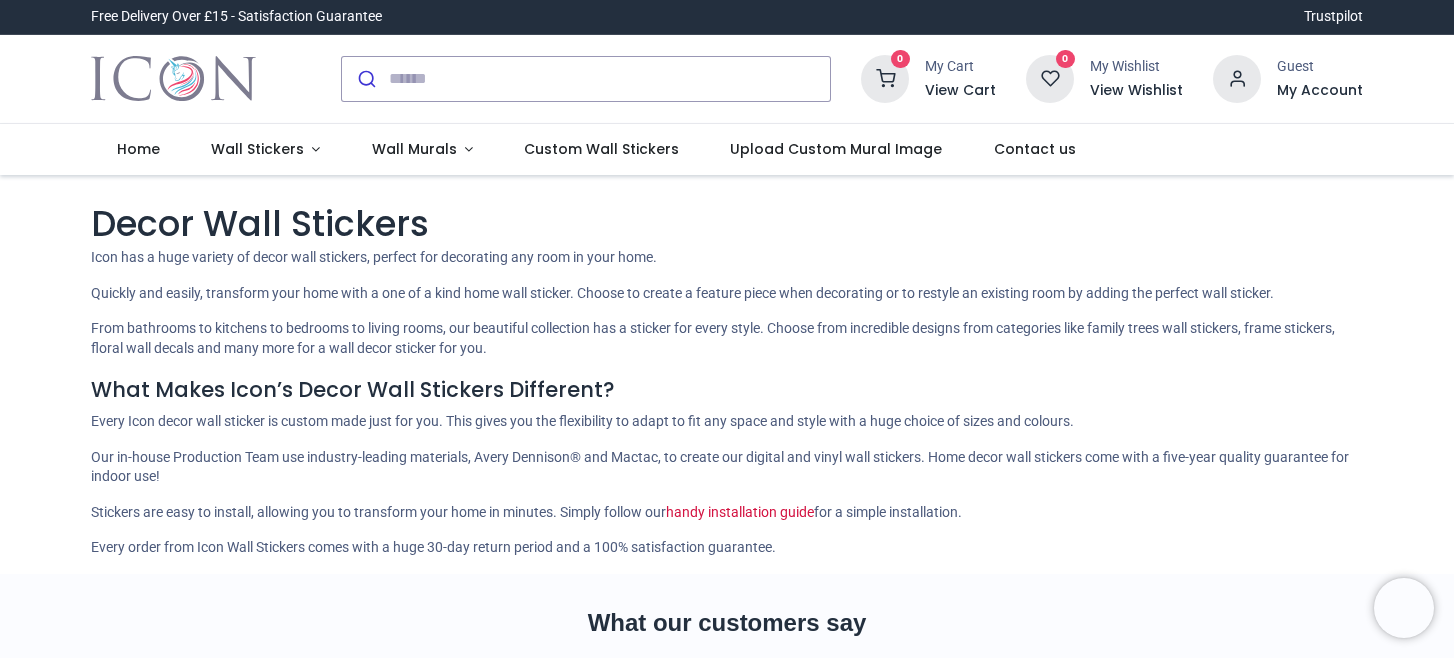 scroll, scrollTop: 0, scrollLeft: 0, axis: both 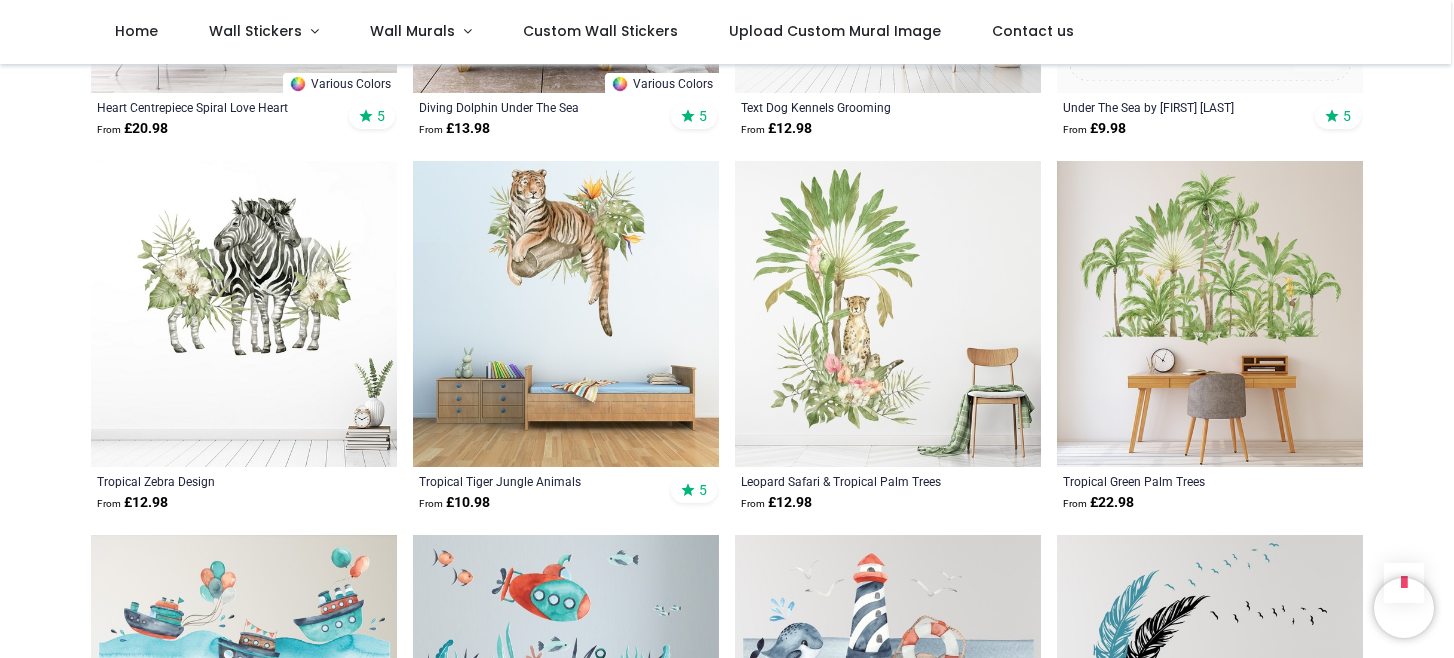 click at bounding box center (1210, 314) 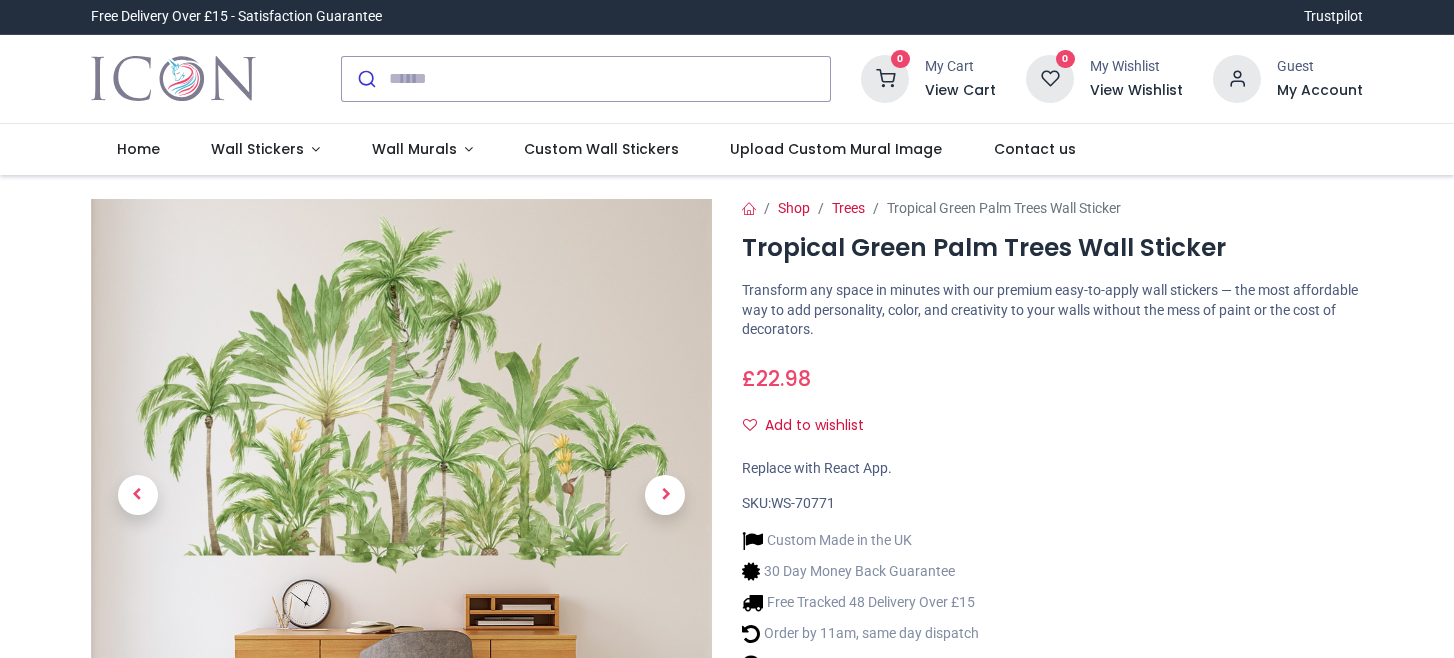 scroll, scrollTop: 0, scrollLeft: 0, axis: both 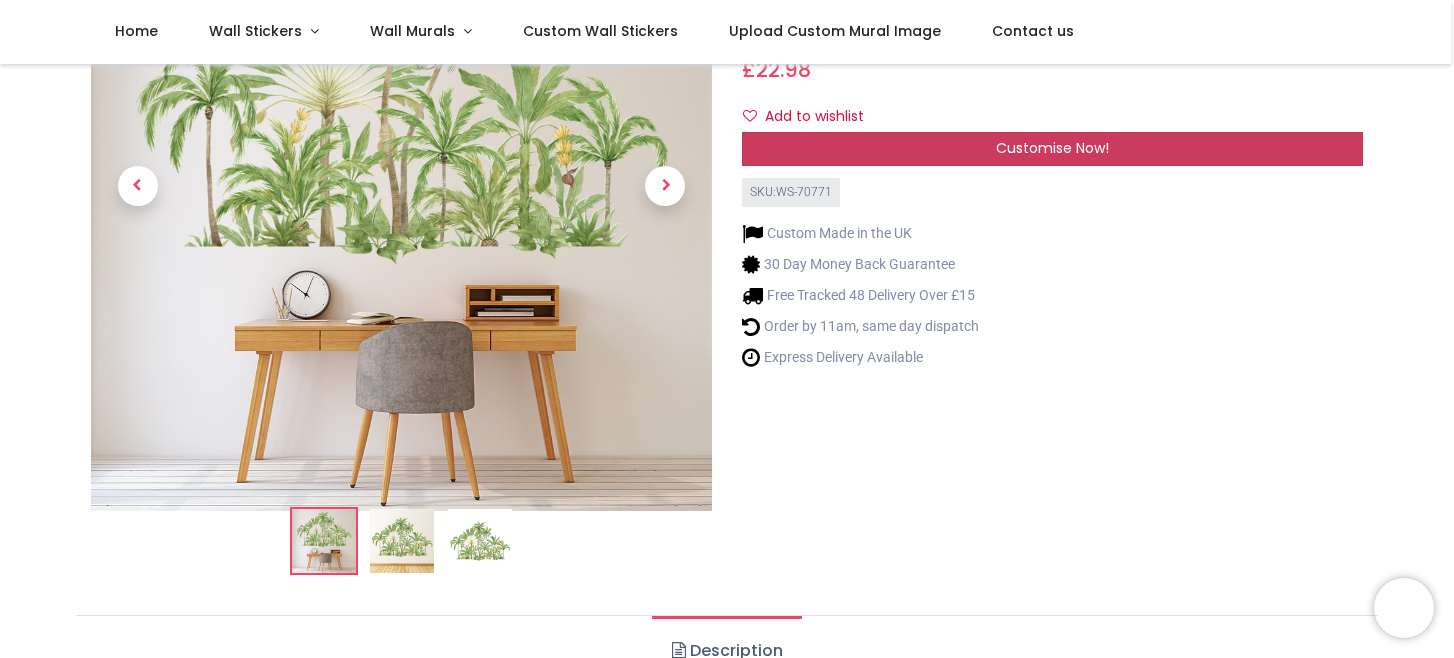 click on "Customise Now!" at bounding box center (1052, 148) 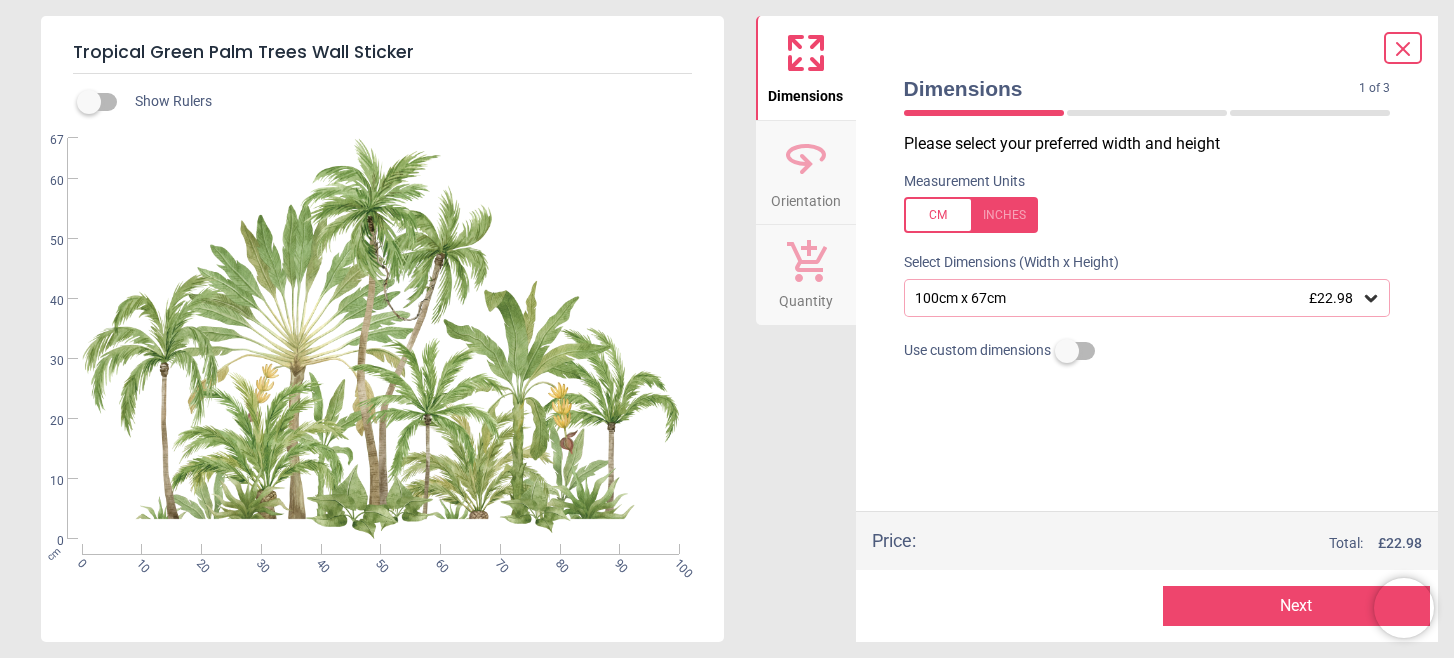 click on "100cm  x  67cm       £22.98" at bounding box center (1137, 298) 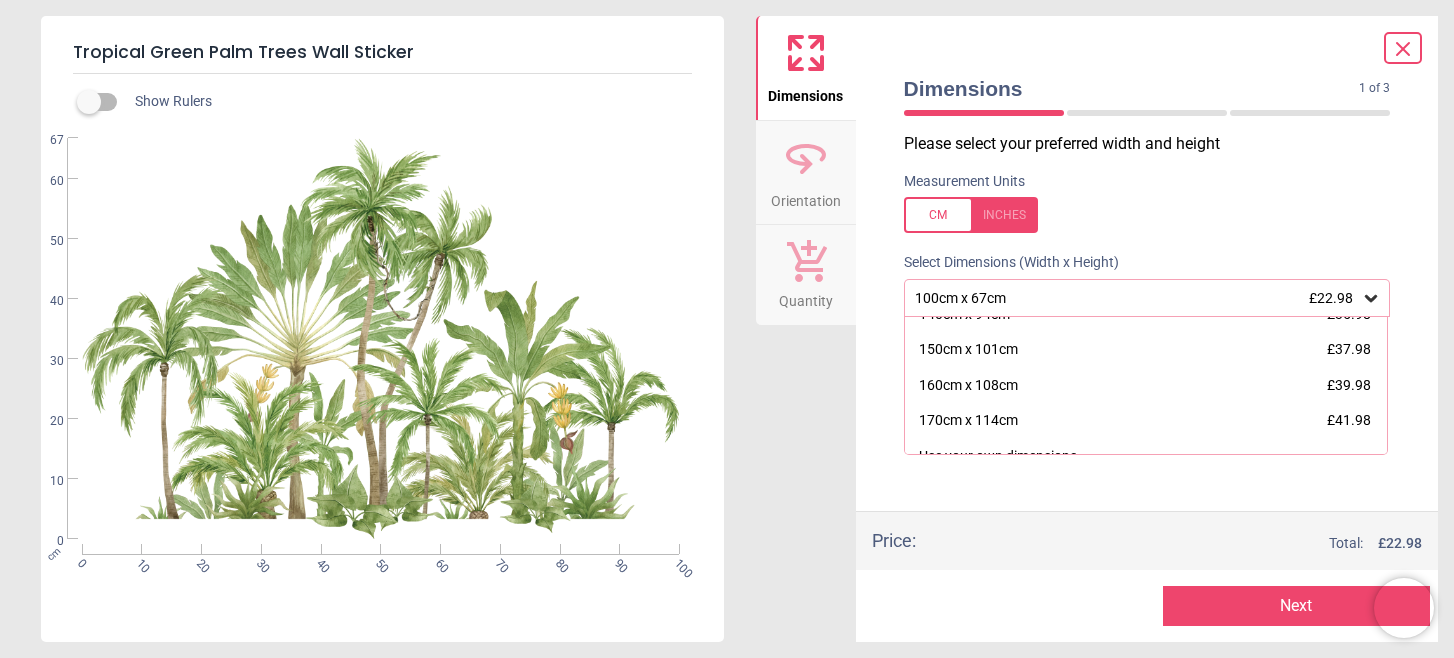 scroll, scrollTop: 183, scrollLeft: 0, axis: vertical 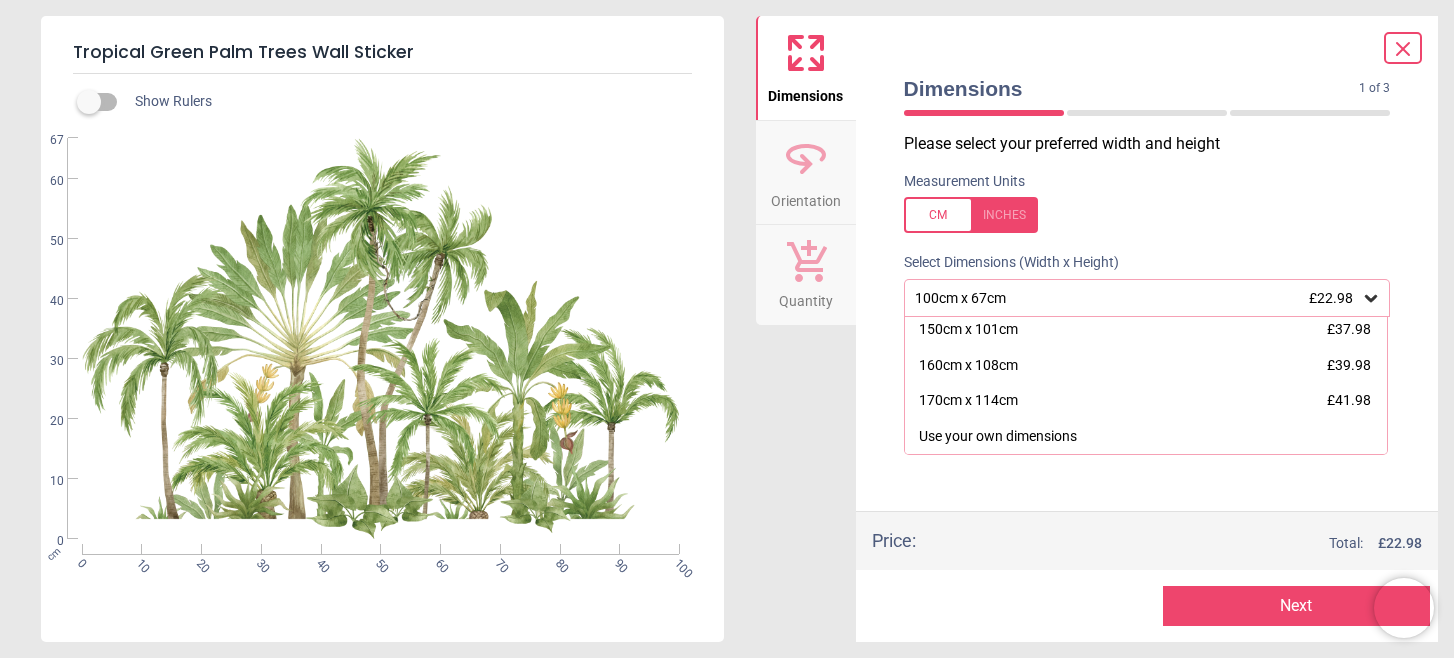 click on "170cm  x  114cm" at bounding box center [968, 401] 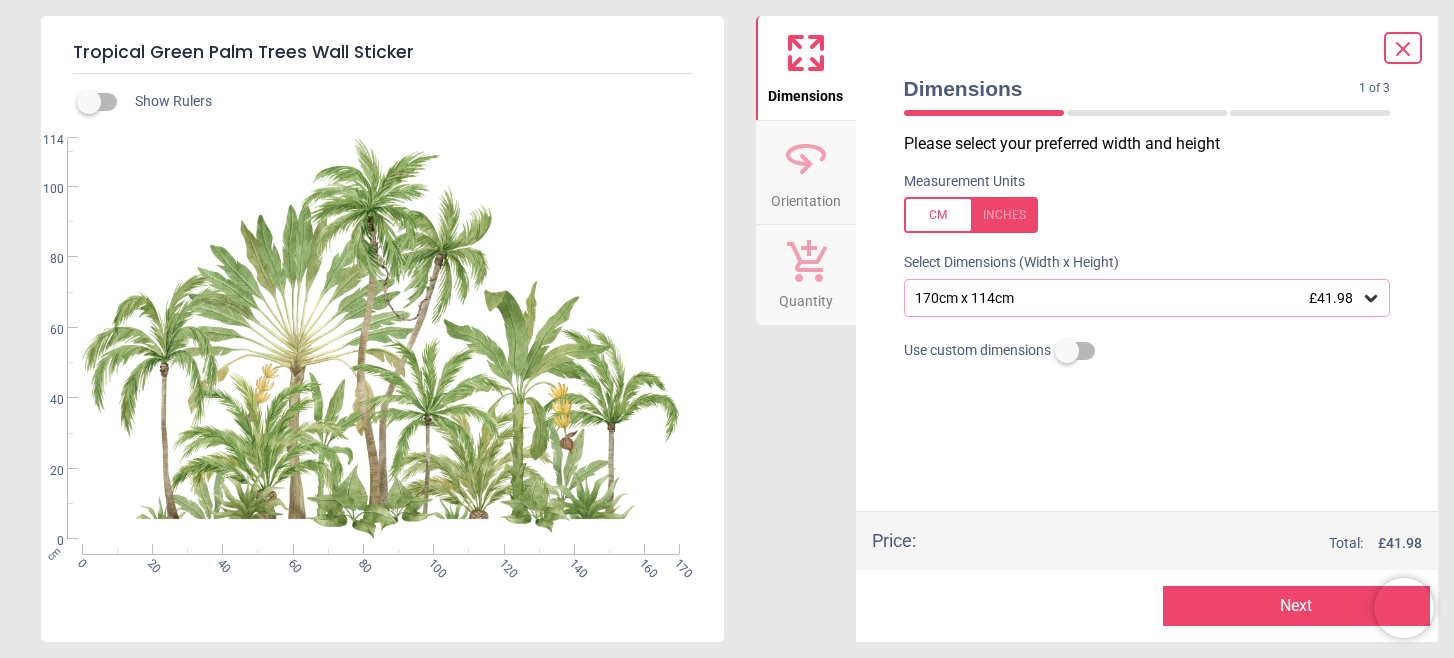 click on "170cm  x  114cm       £41.98" at bounding box center (1137, 298) 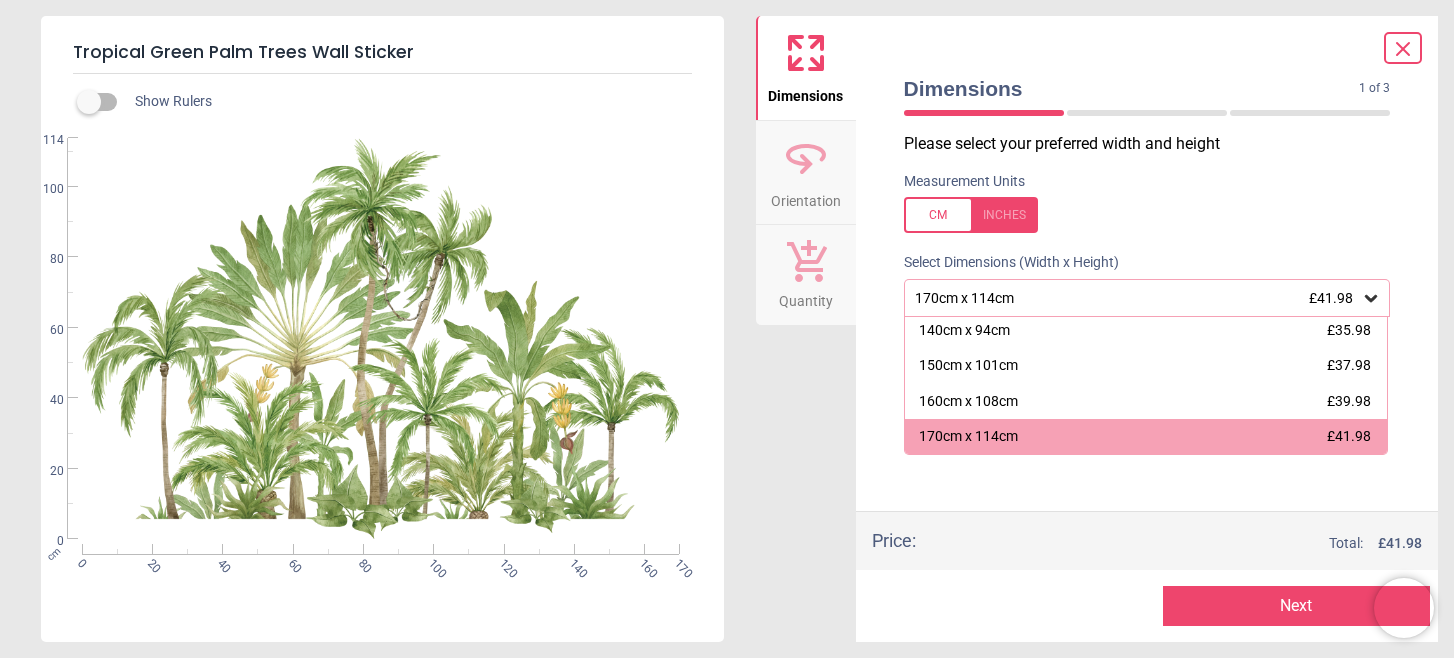 scroll, scrollTop: 148, scrollLeft: 0, axis: vertical 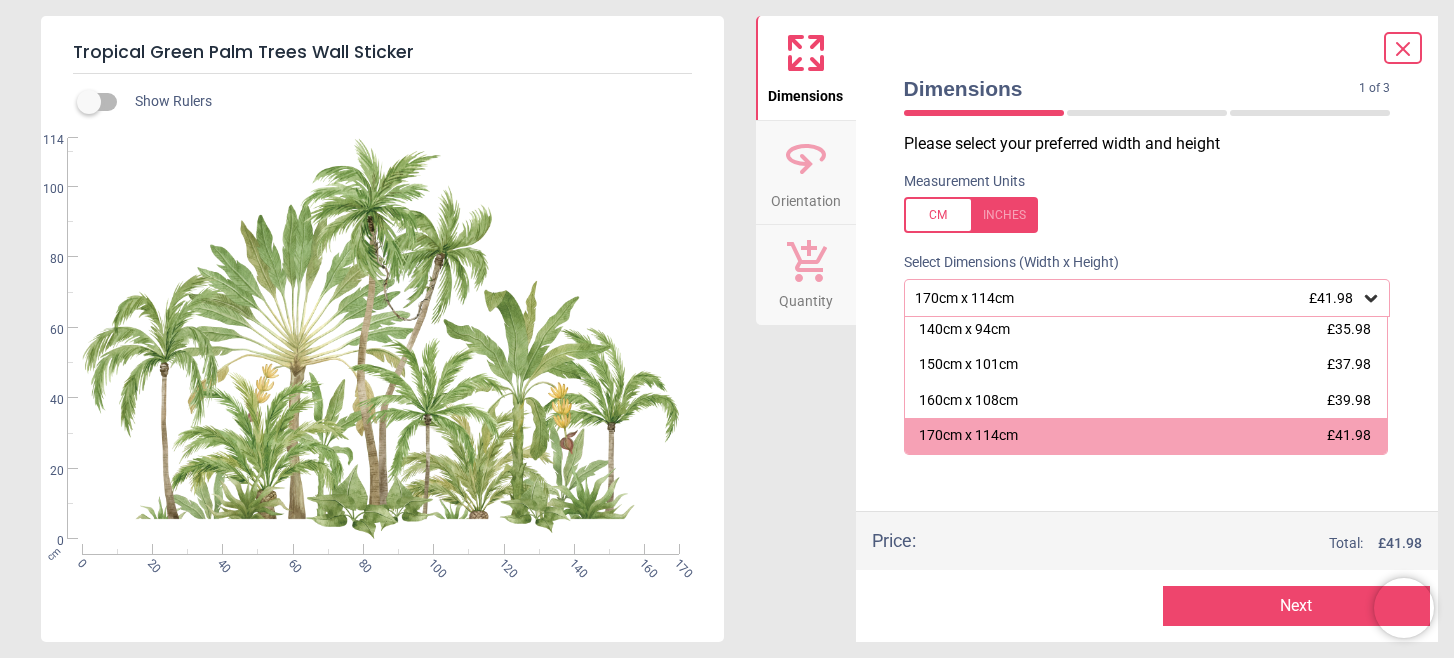 click on "Please select your preferred width and height Measurement Units Select Dimensions (Width x Height) 170cm  x  114cm       £41.98 100cm  x  67cm       £22.98 110cm  x  74cm       £23.98 120cm  x  81cm       £25.98 130cm  x  87cm       £26.98 140cm  x  94cm       £35.98 150cm  x  101cm       £37.98 160cm  x  108cm       £39.98 170cm  x  114cm       £41.98 Use your own dimensions Use custom dimensions" at bounding box center (1147, 322) 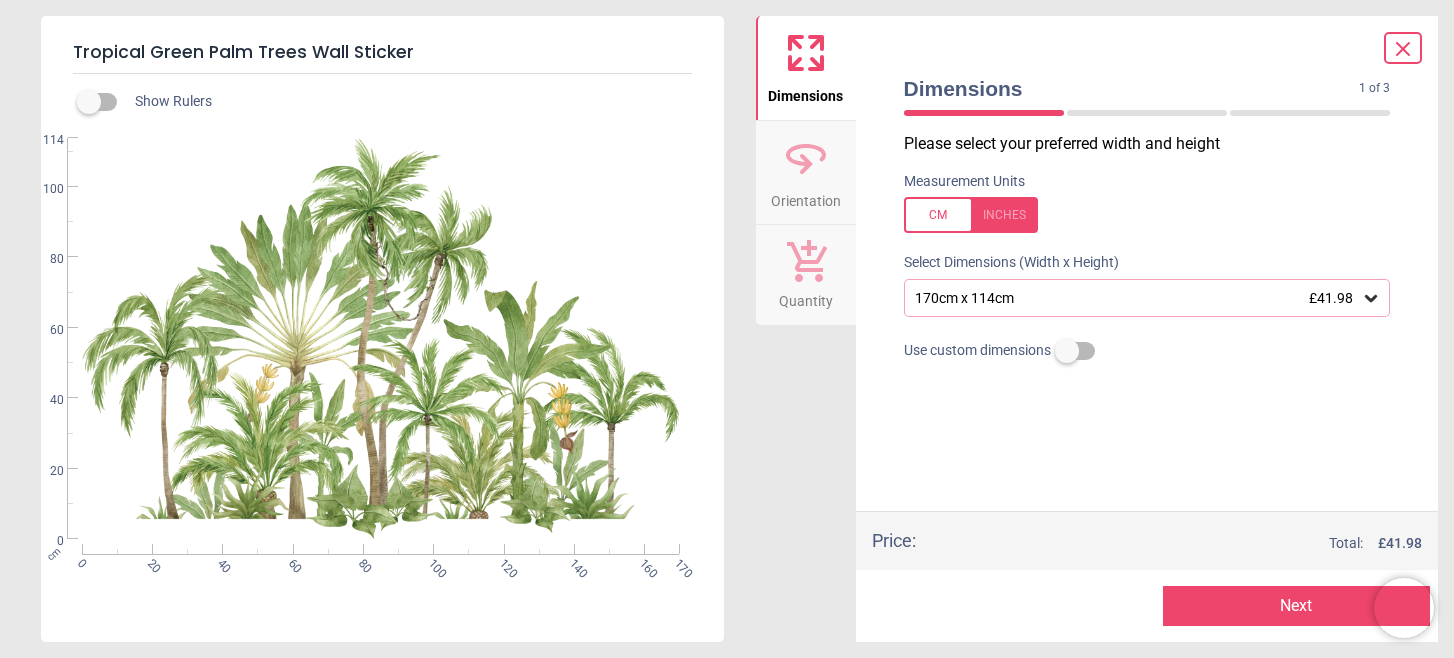 click at bounding box center (1067, 351) 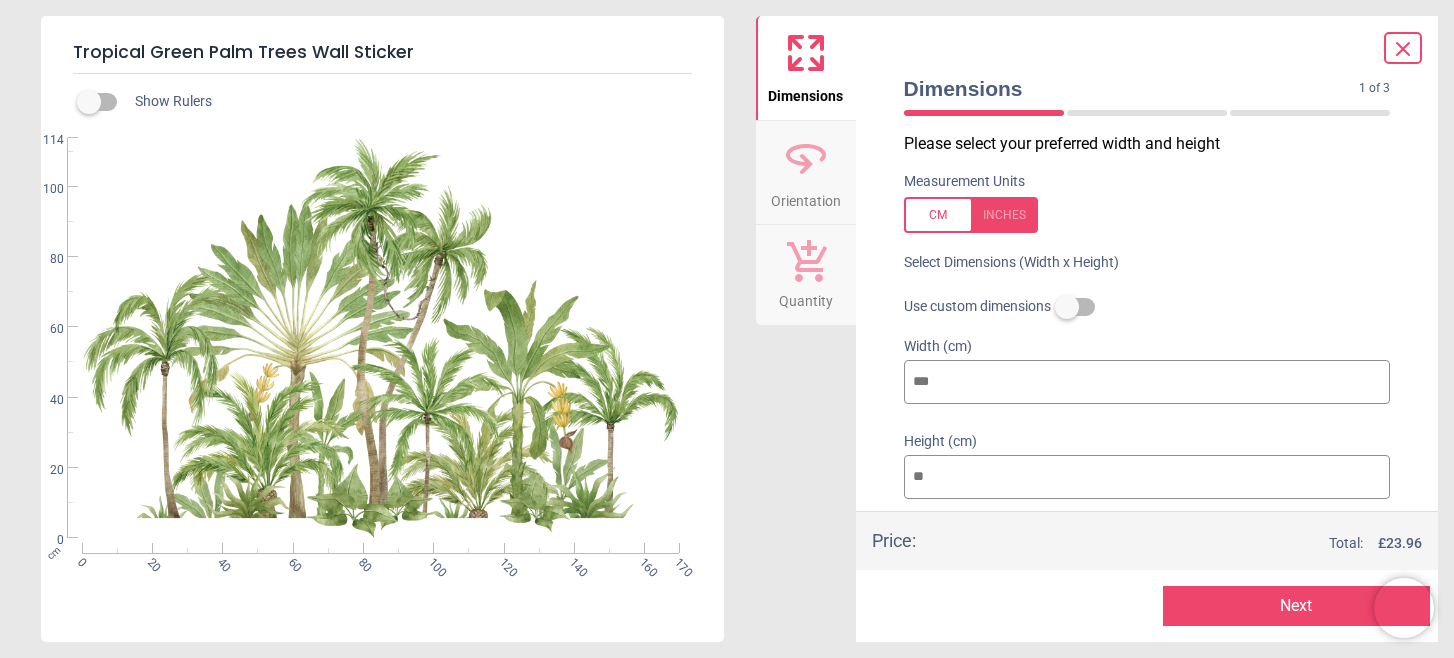 type on "**" 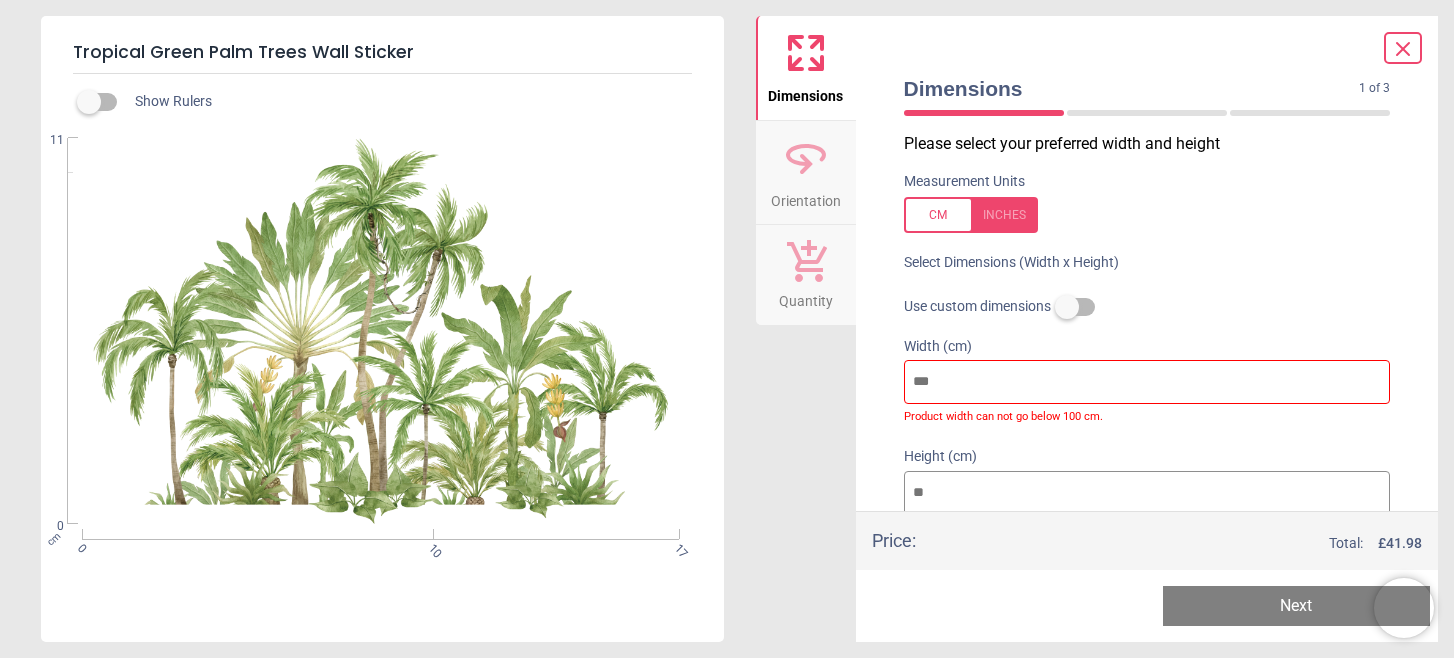 type on "*" 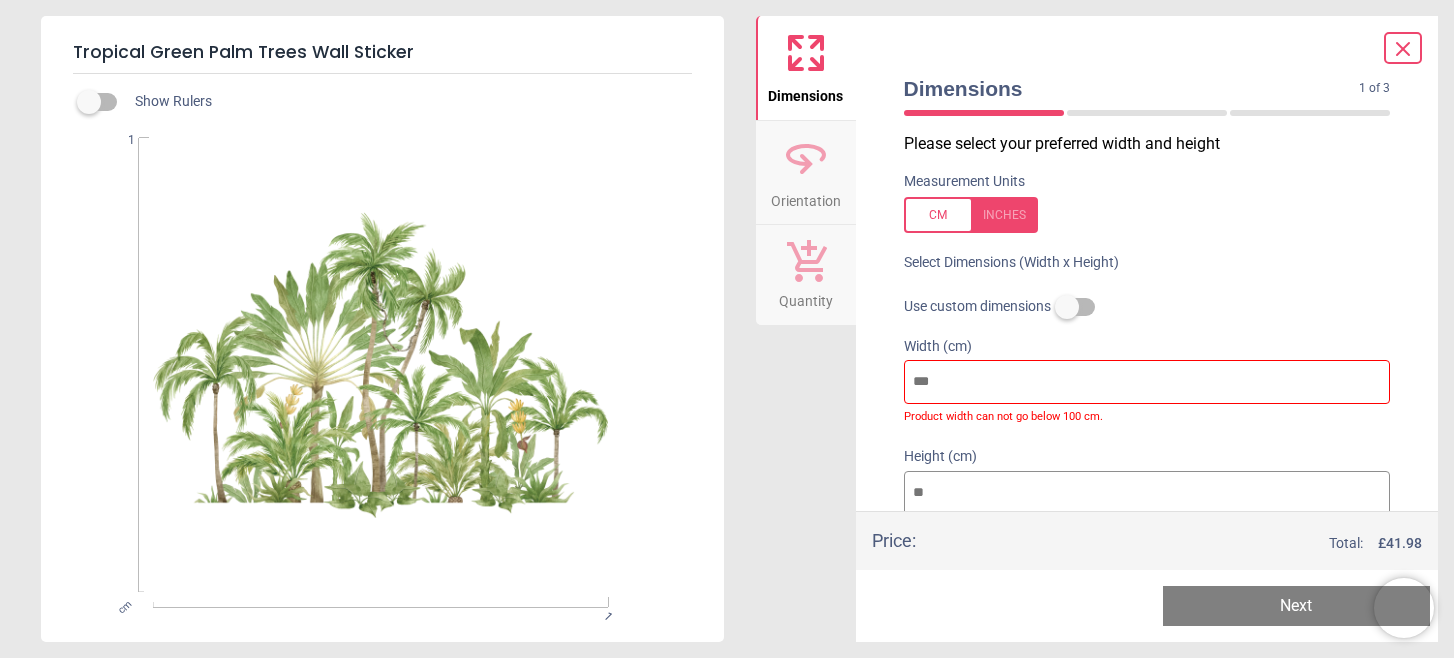 type 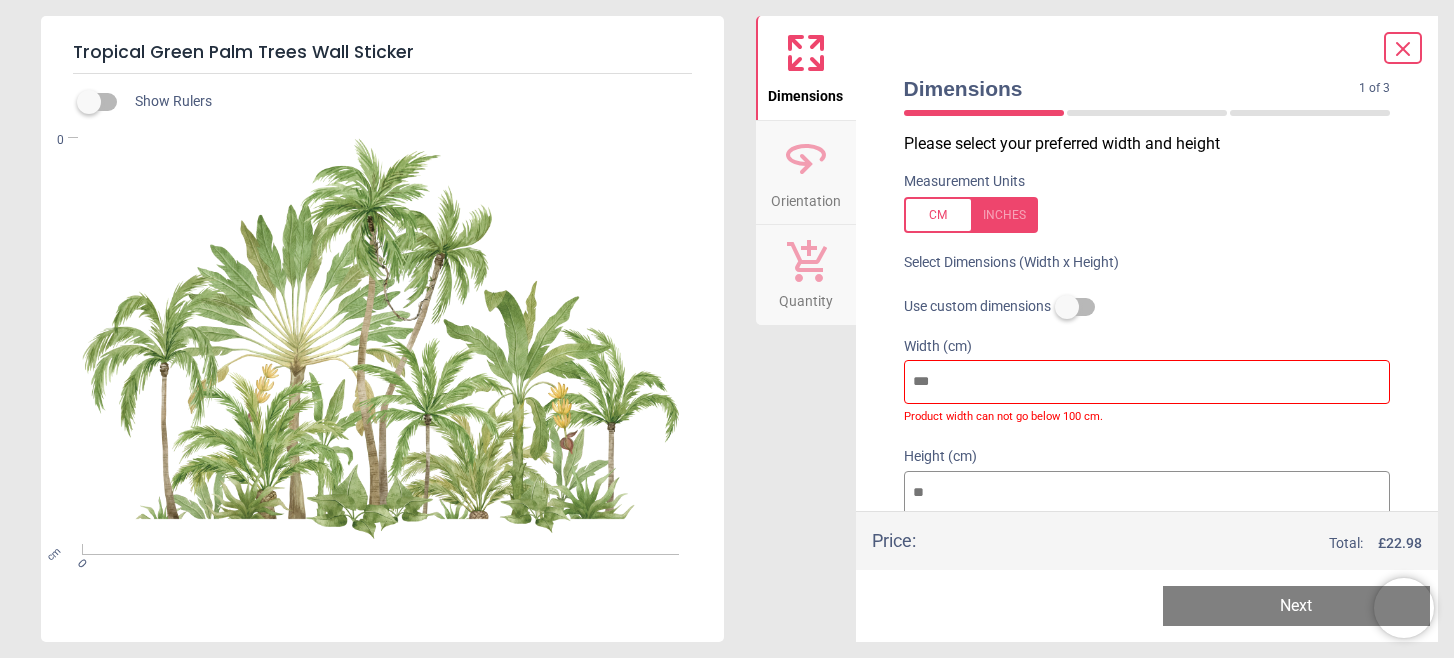 type on "*" 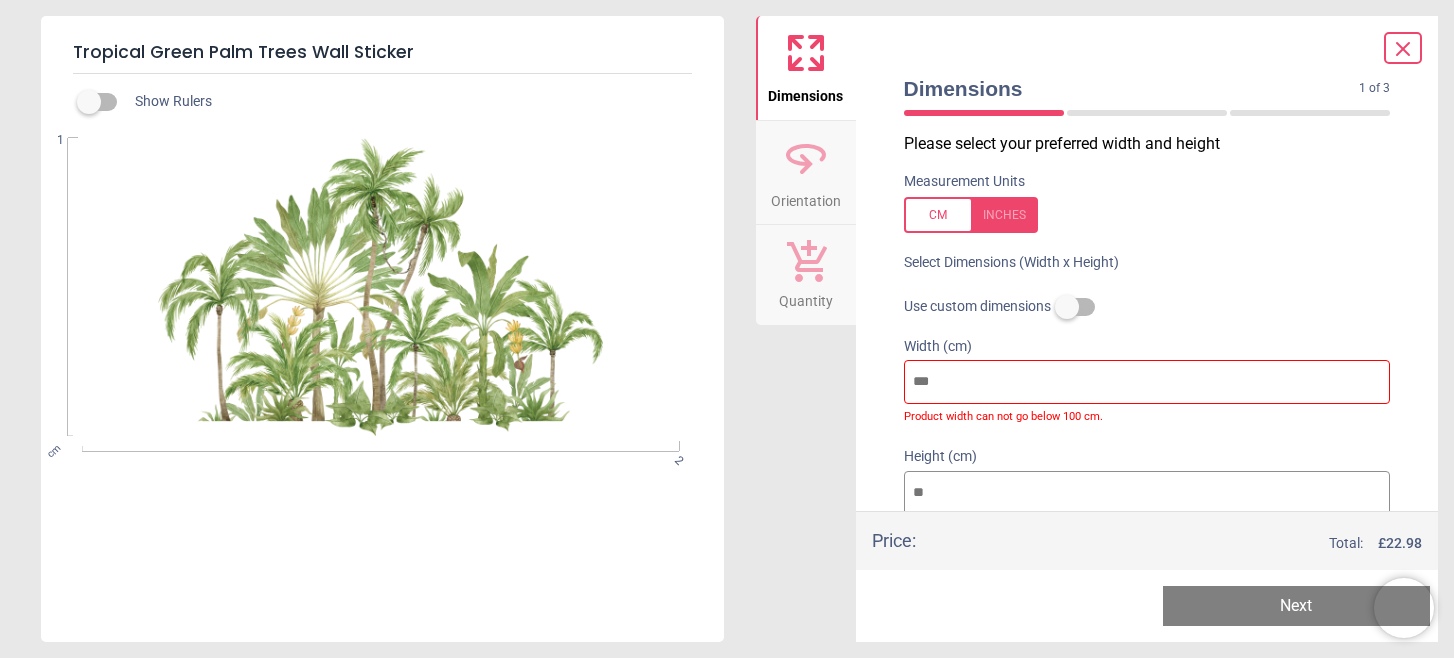 type on "***" 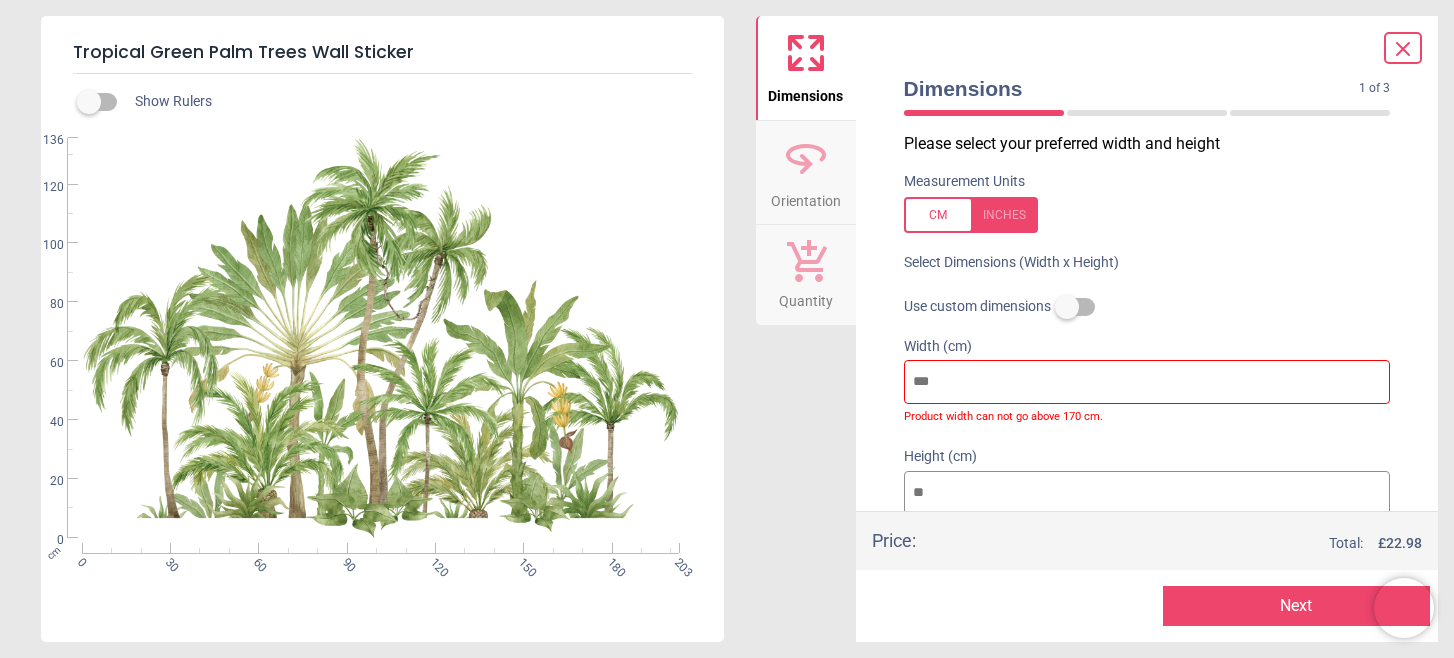 type on "****" 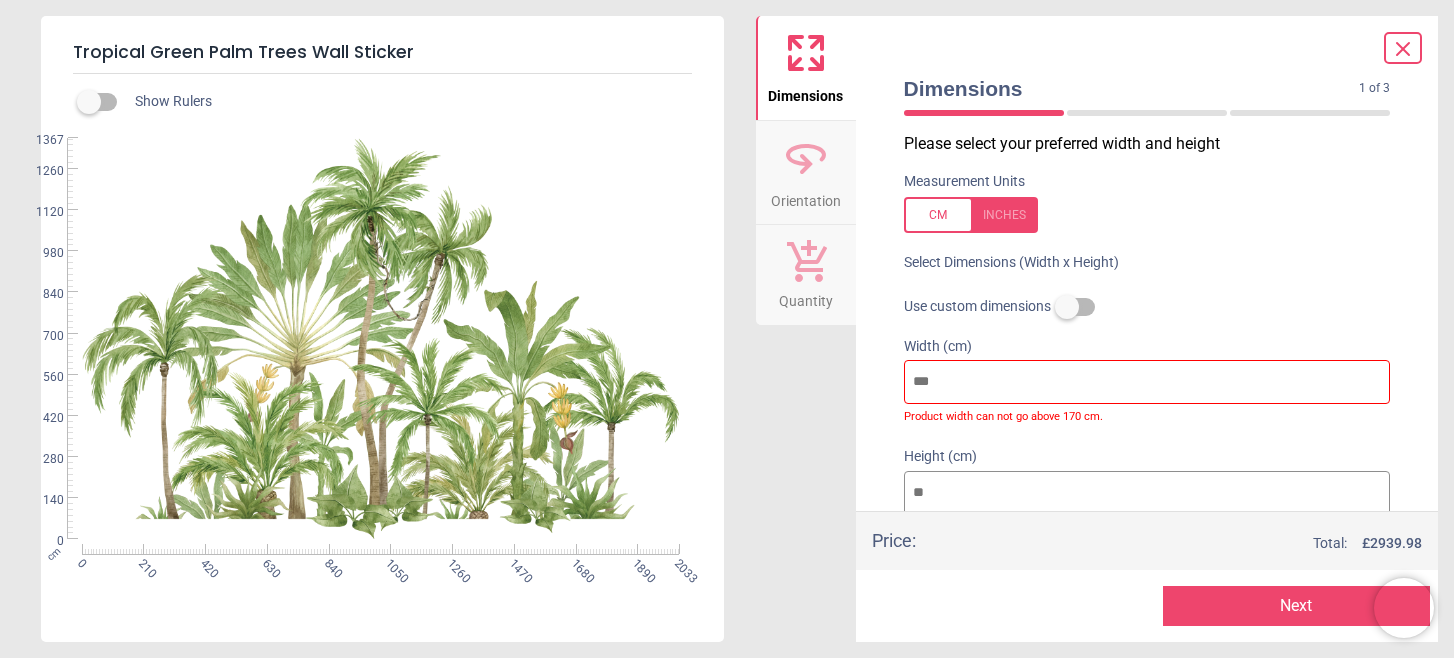 type on "***" 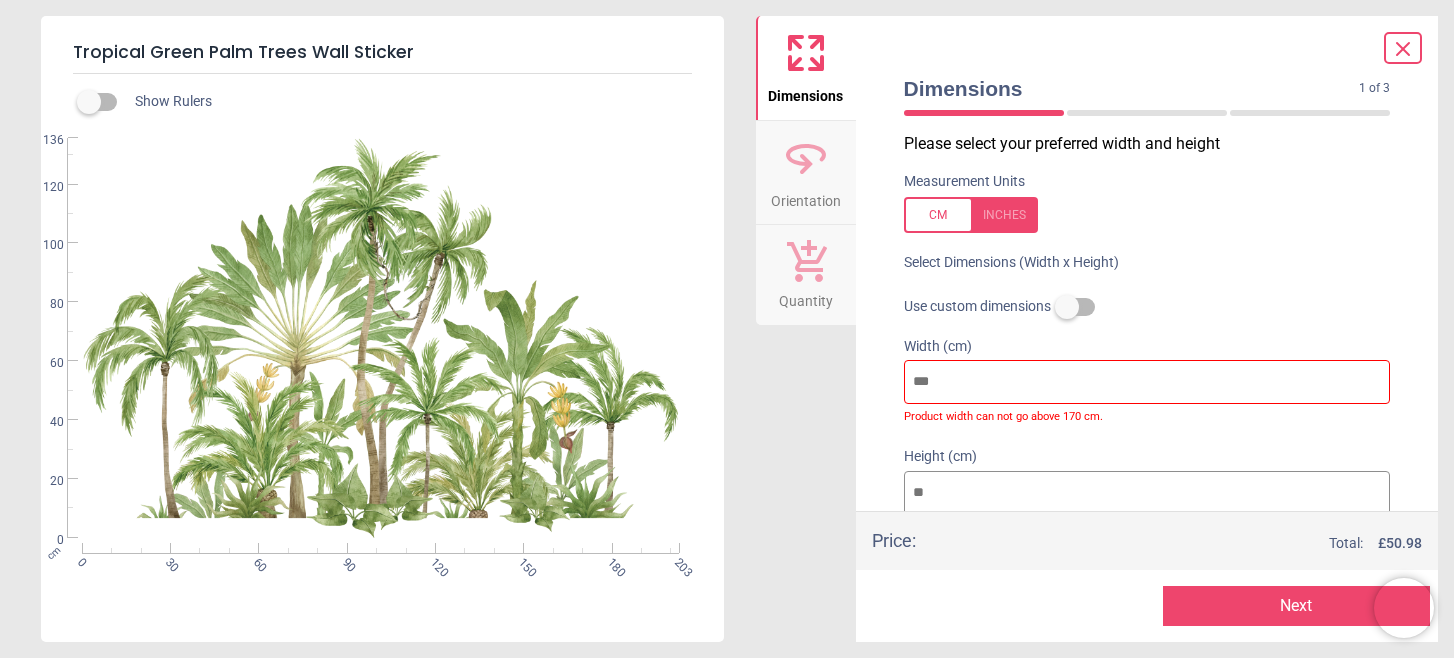 type on "**" 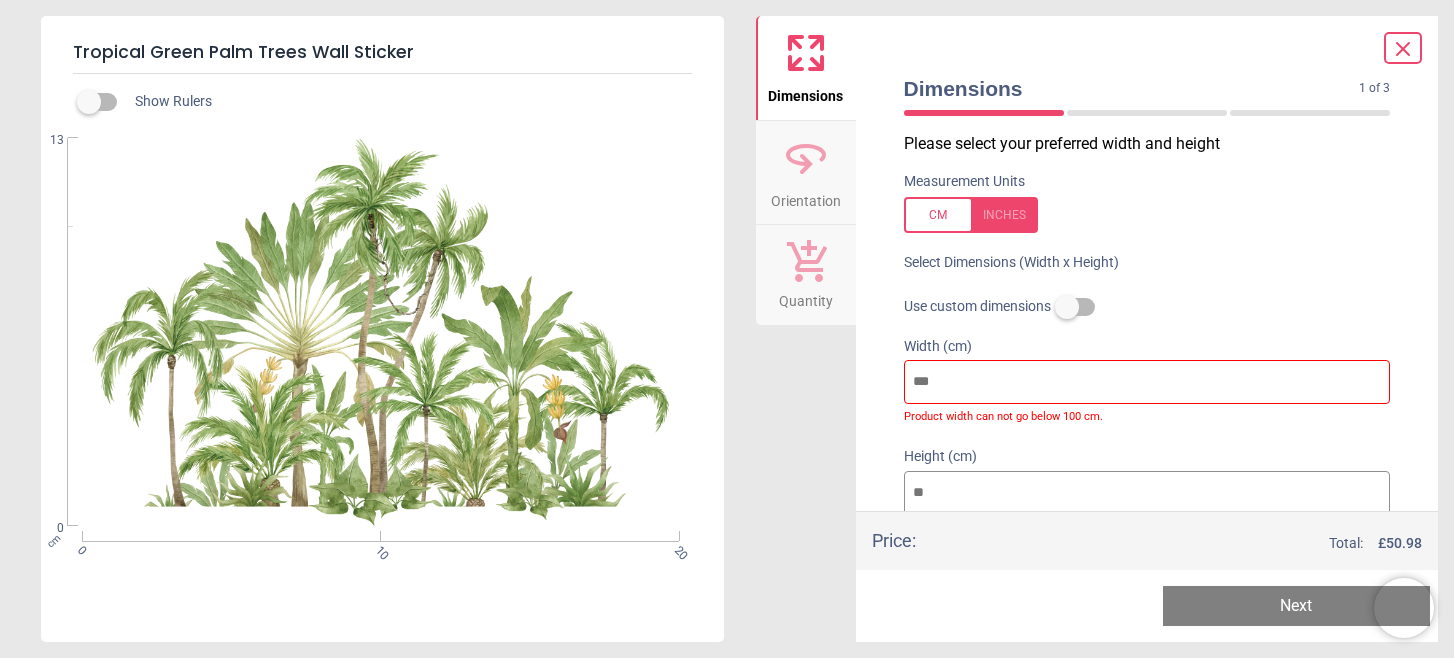 type on "*" 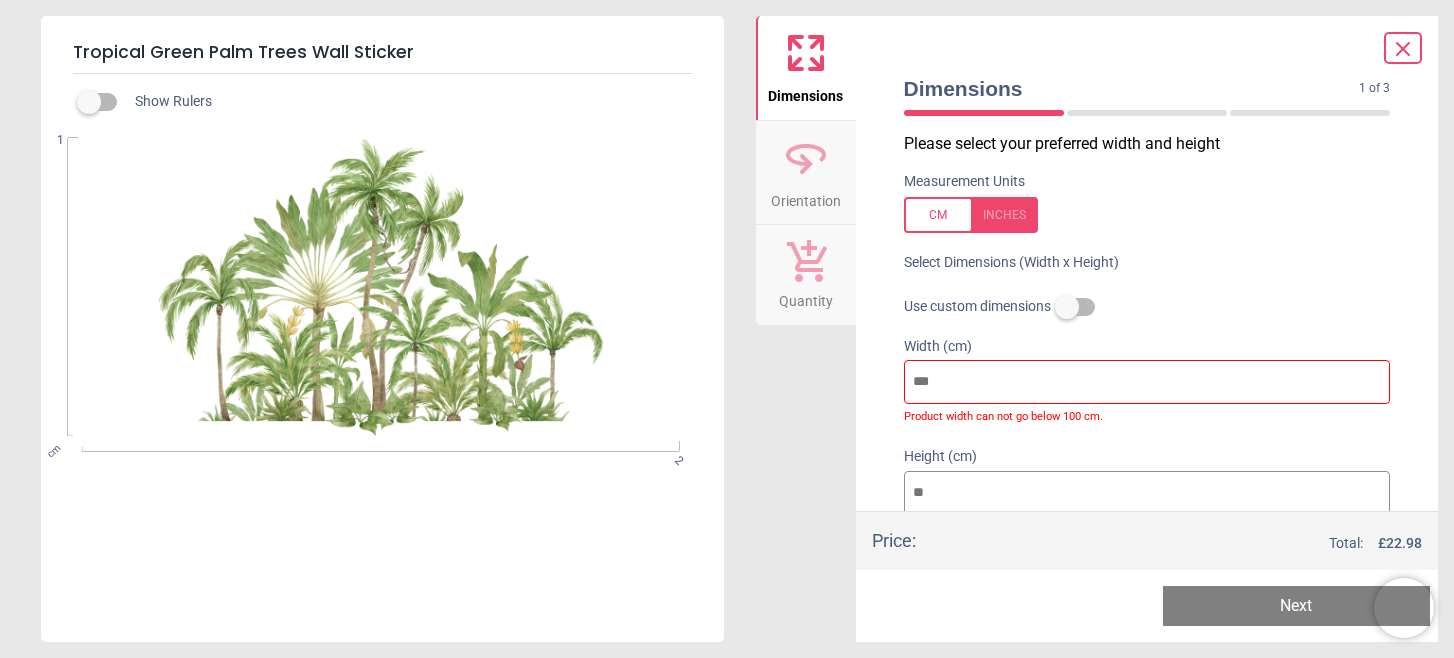type on "**" 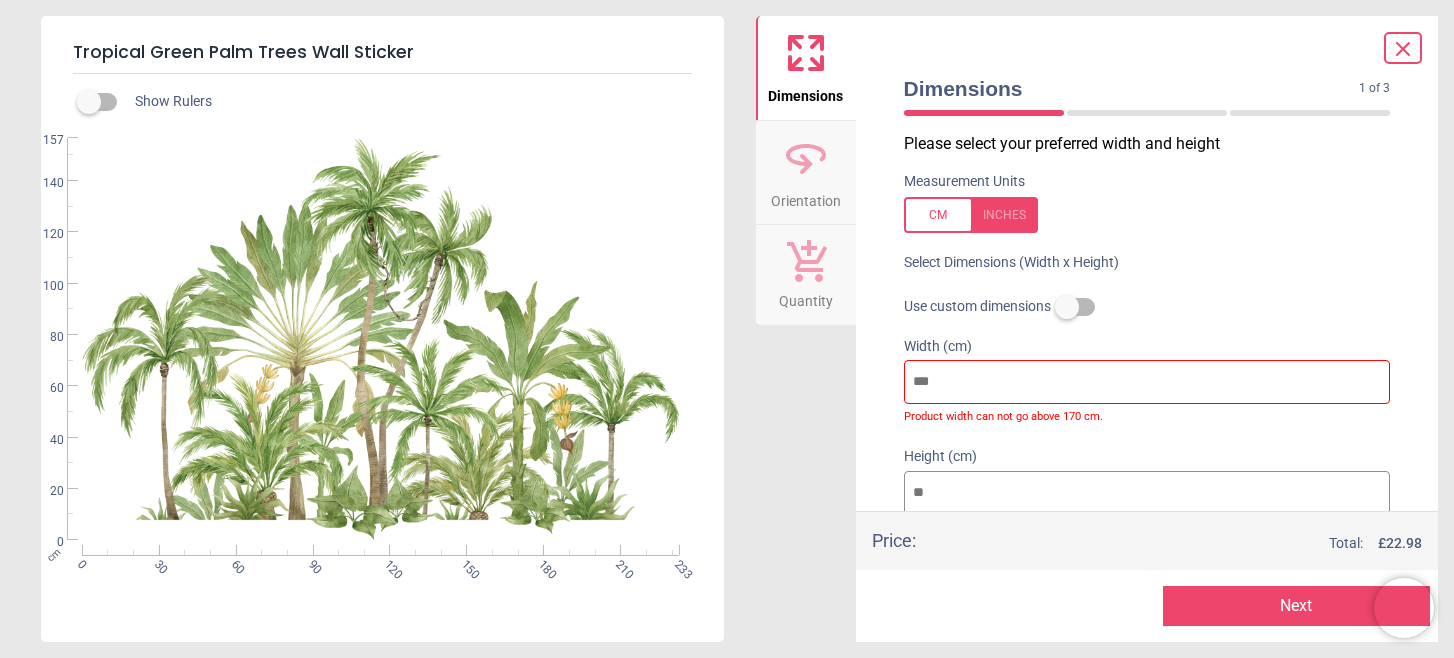 type on "***" 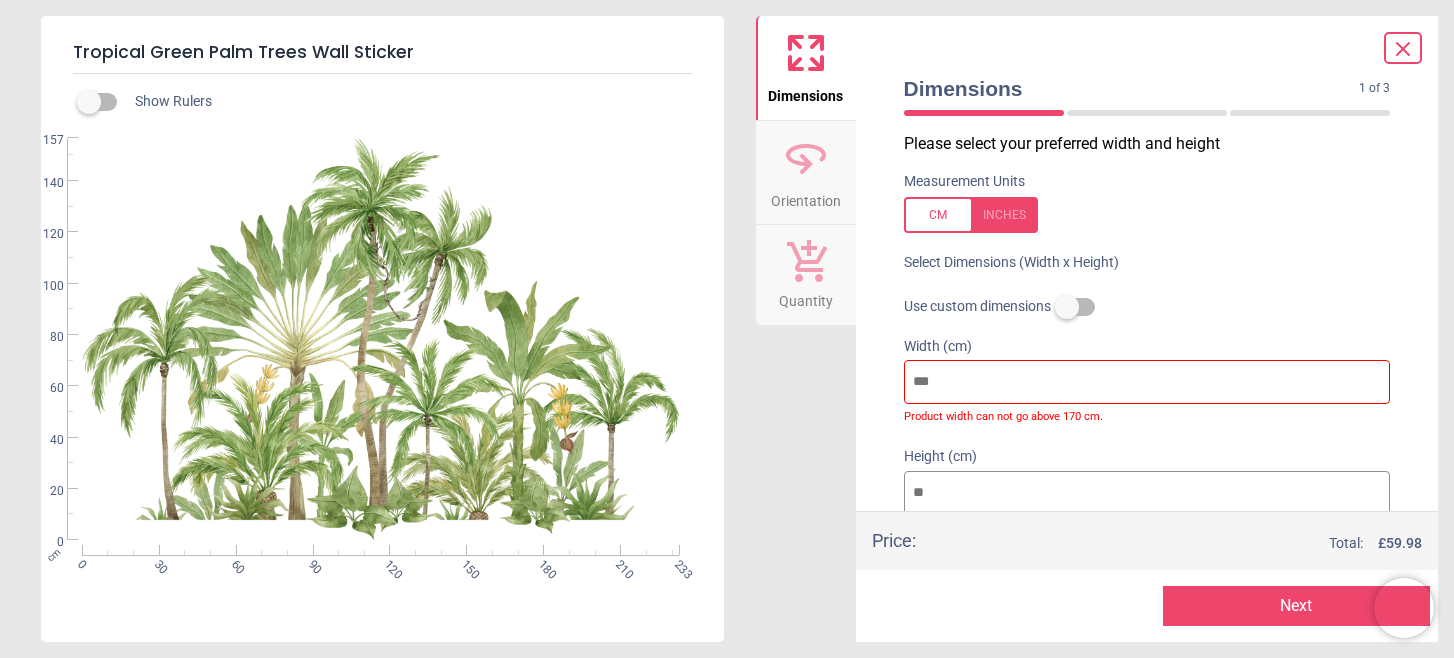 click on "***" at bounding box center [1147, 493] 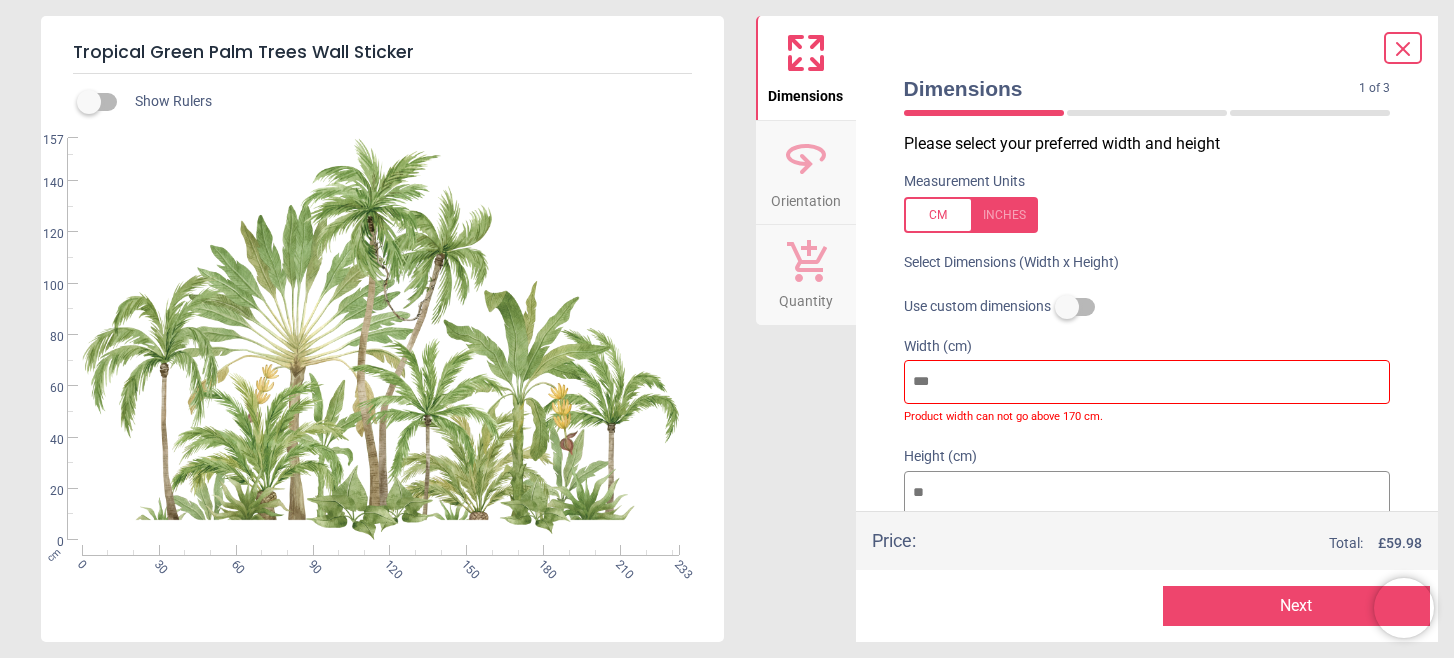 type on "**" 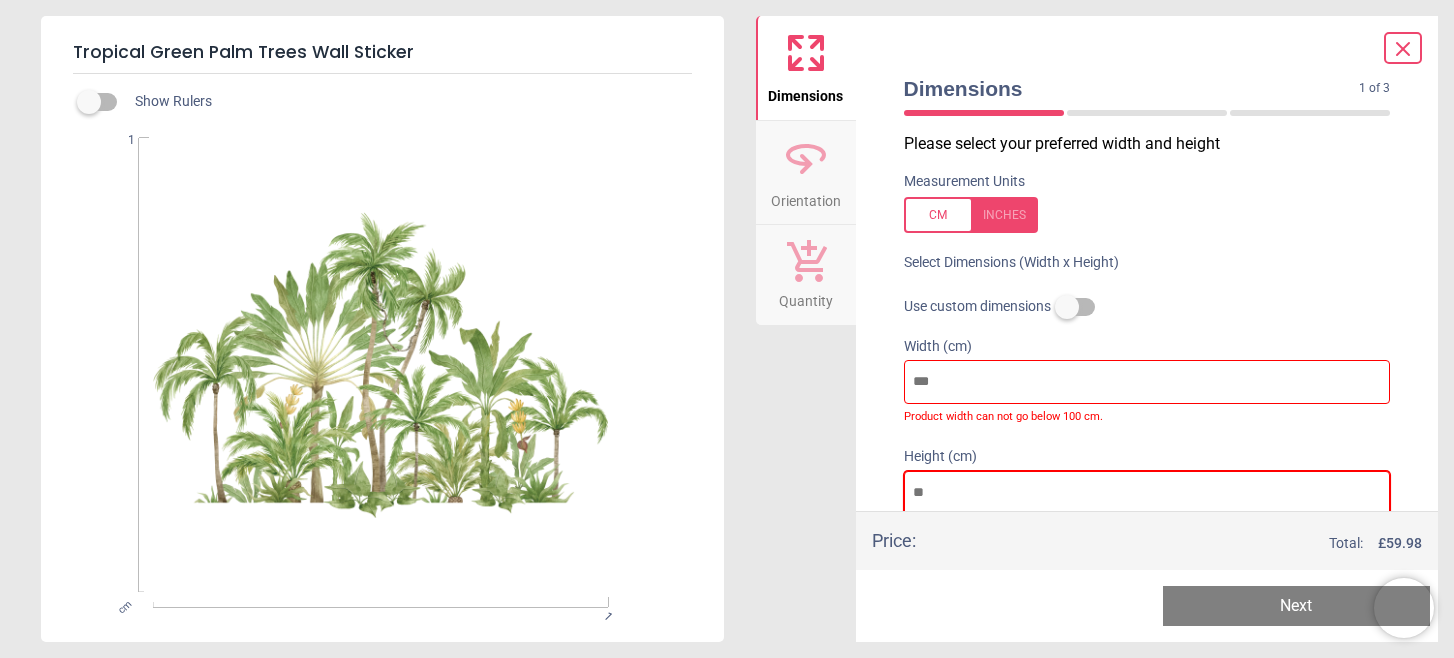 type 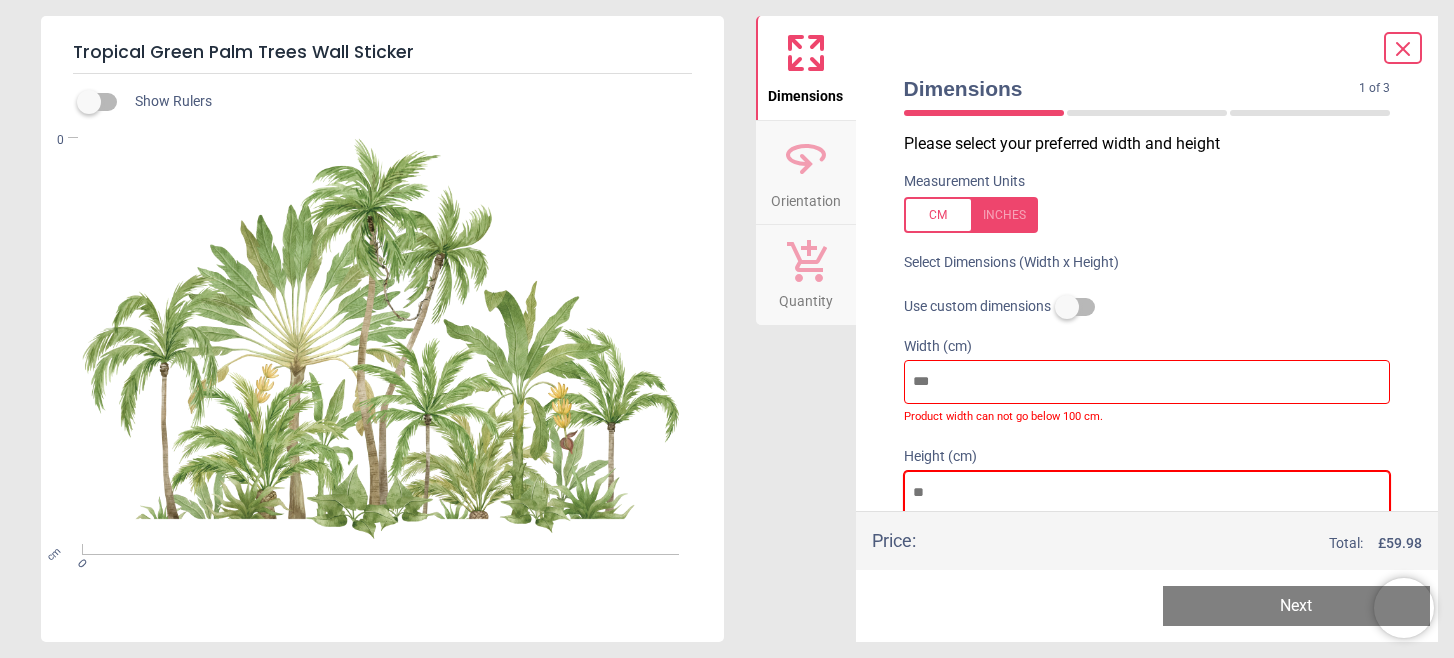 type on "*" 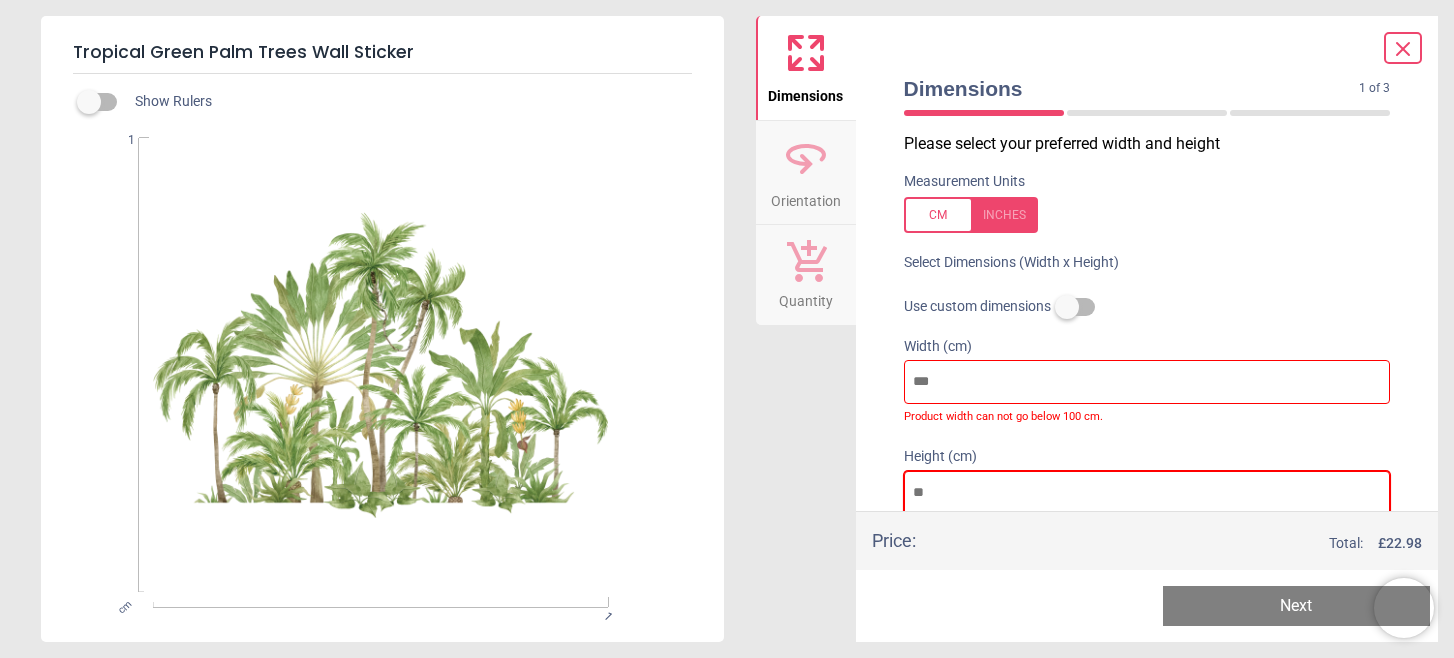 type on "**" 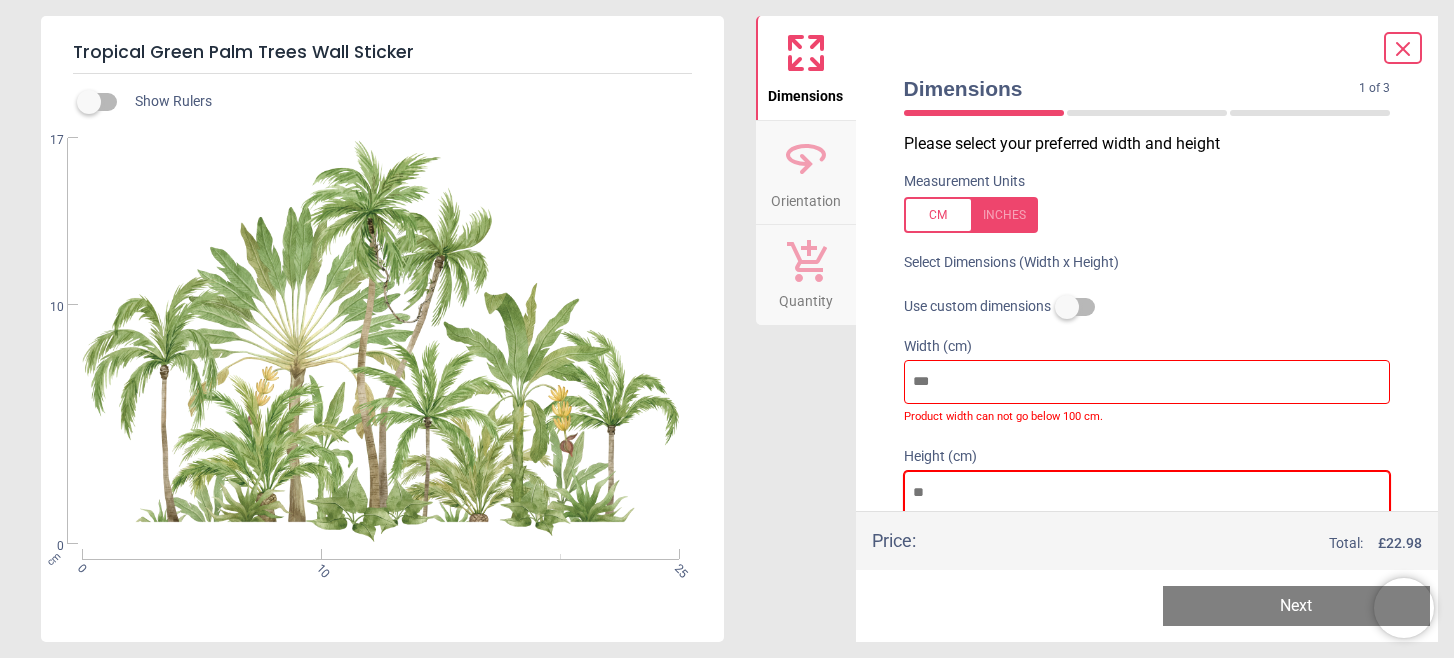 type on "***" 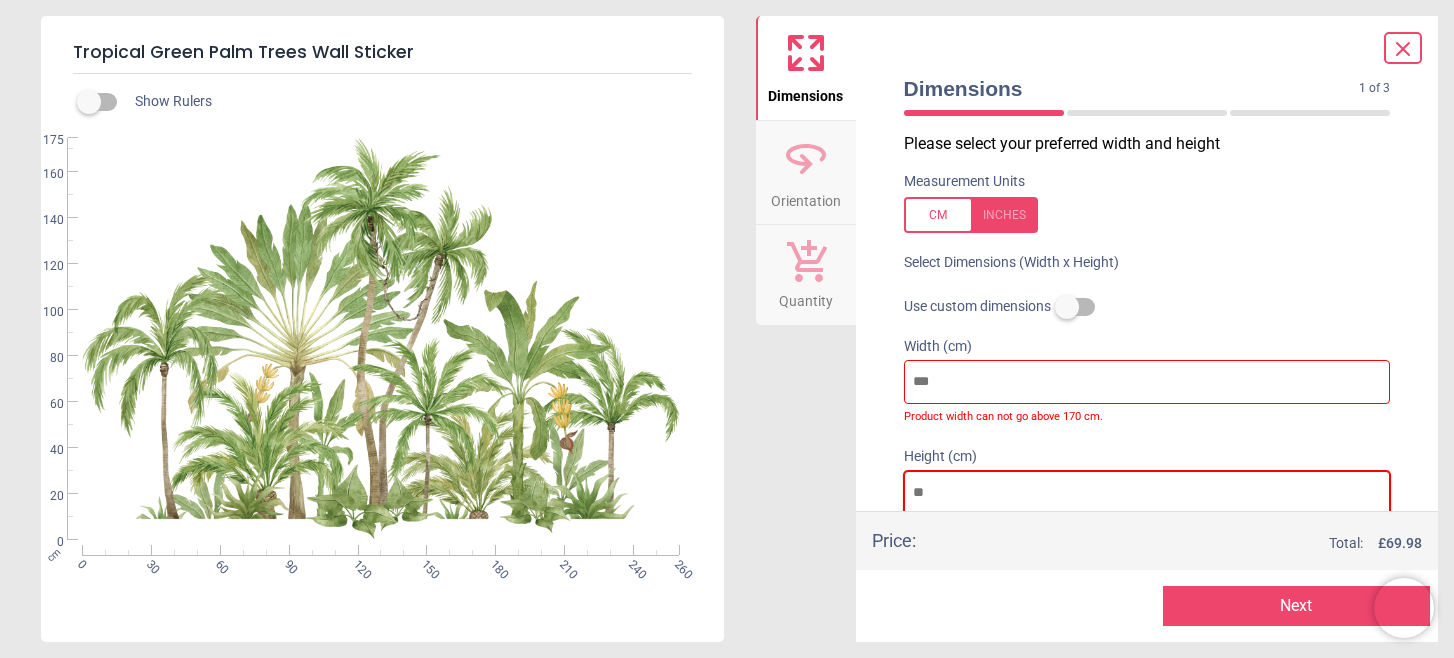 type on "***" 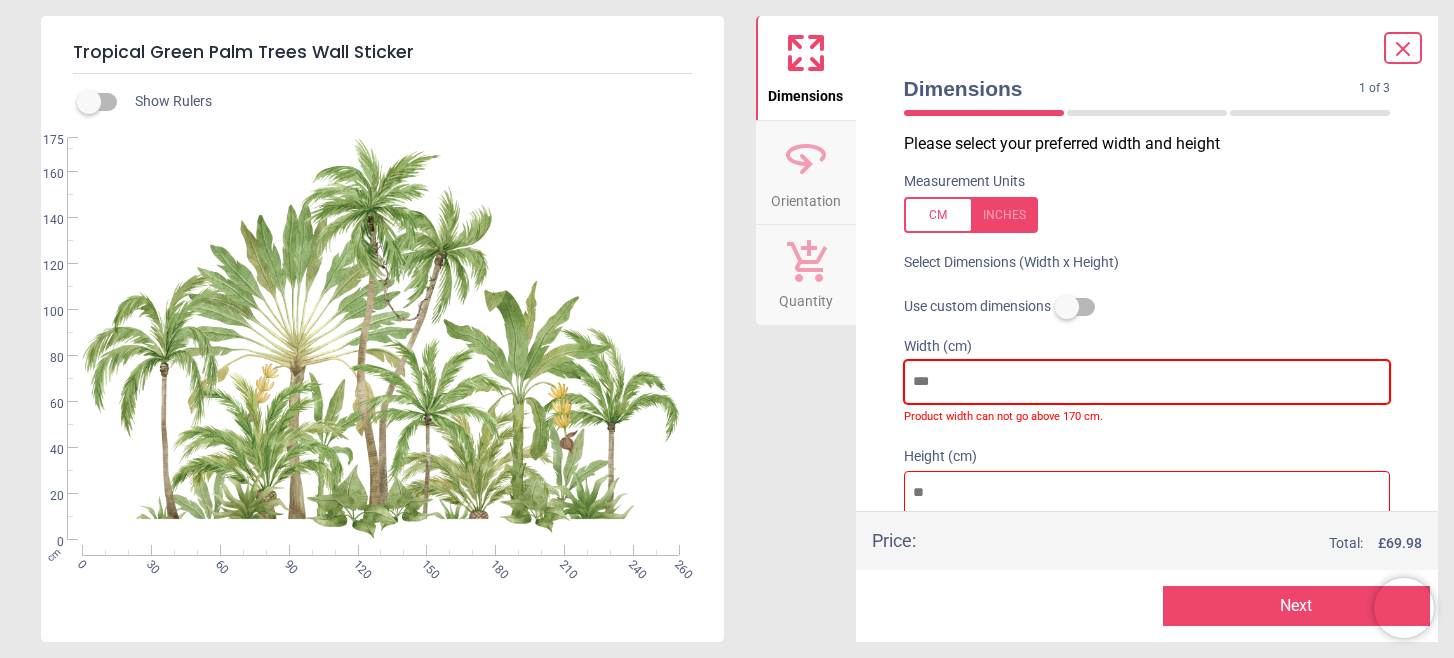 click on "***" at bounding box center (1147, 382) 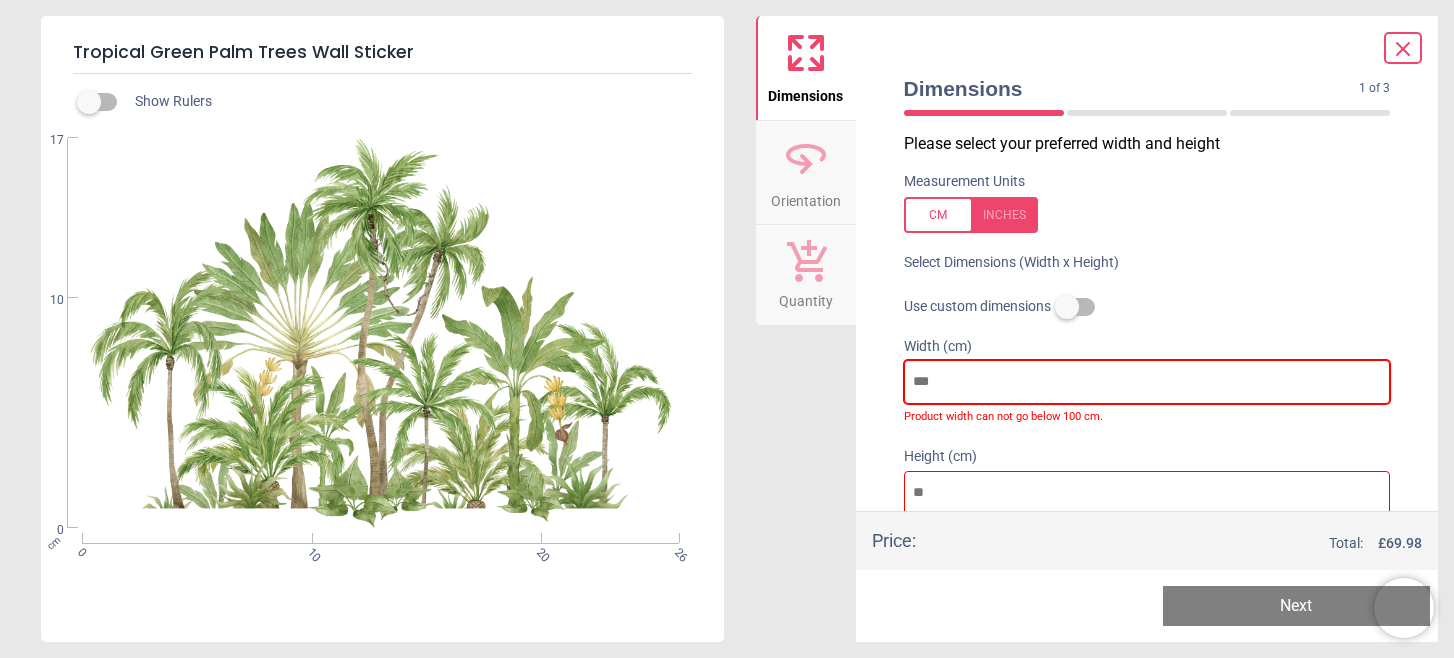 type on "*" 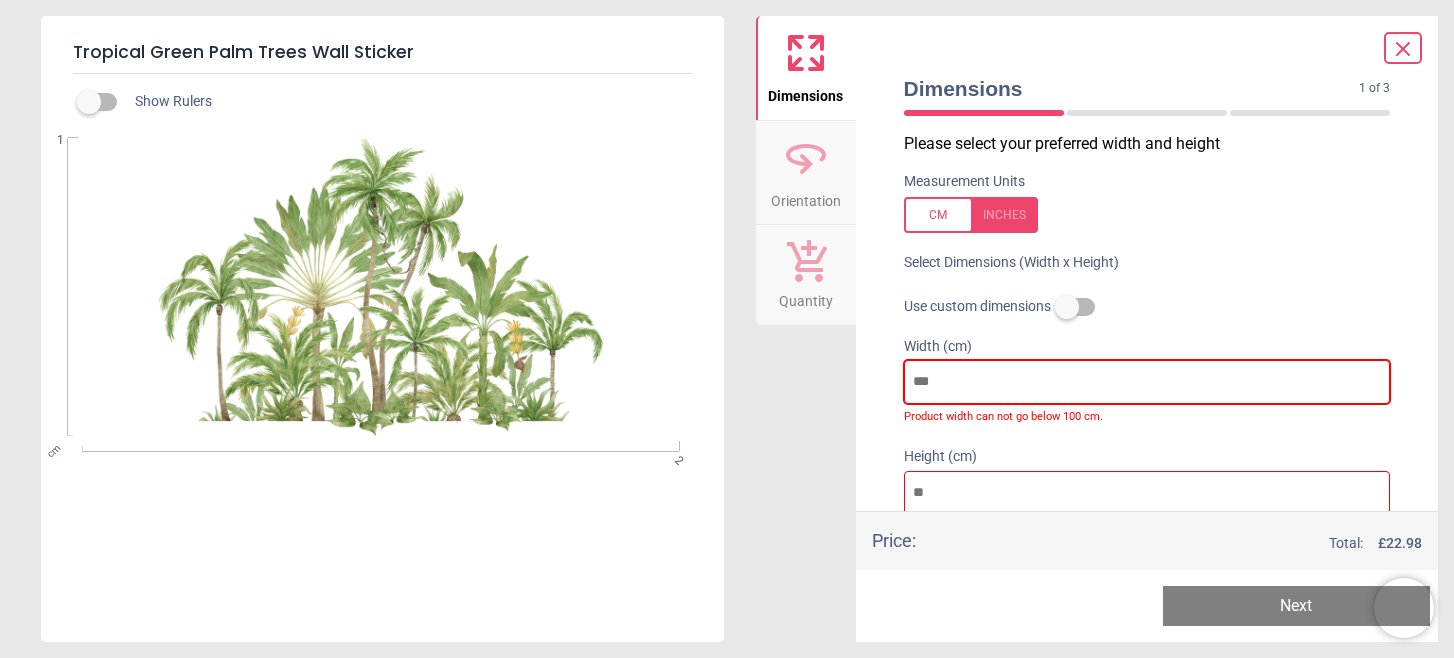 type on "**" 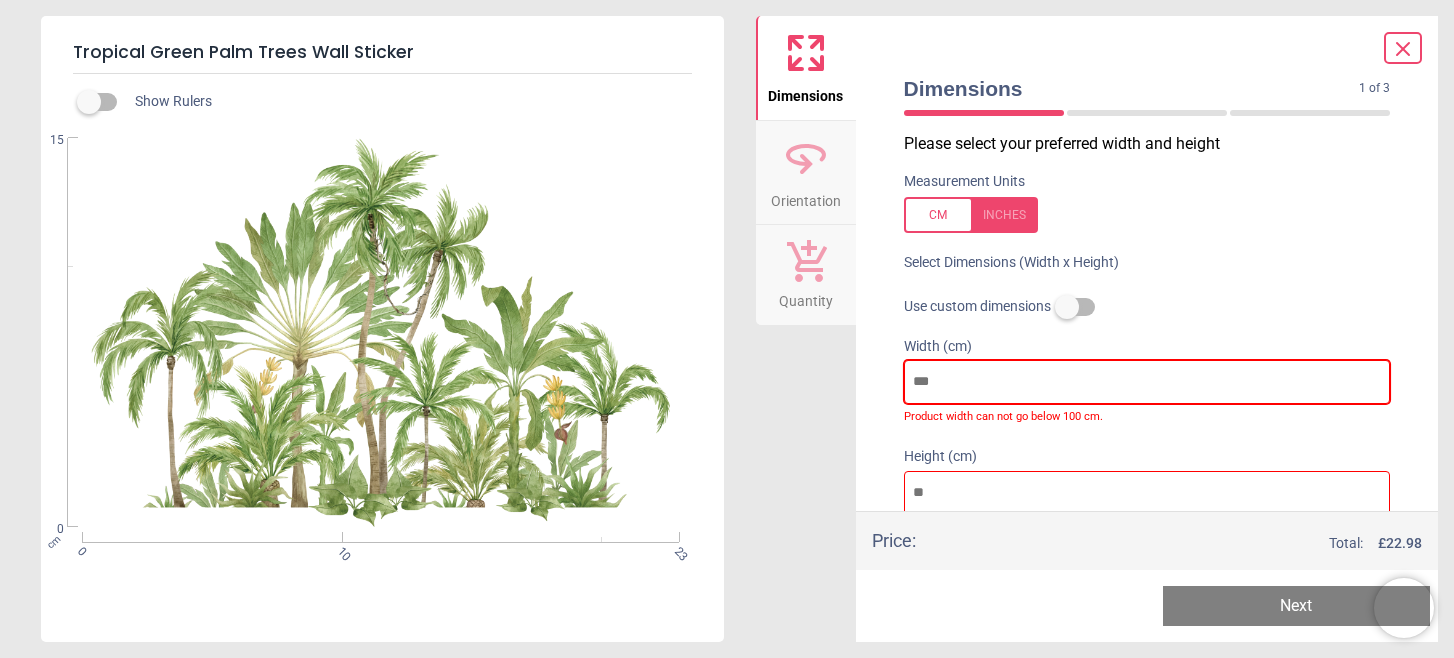 type on "**" 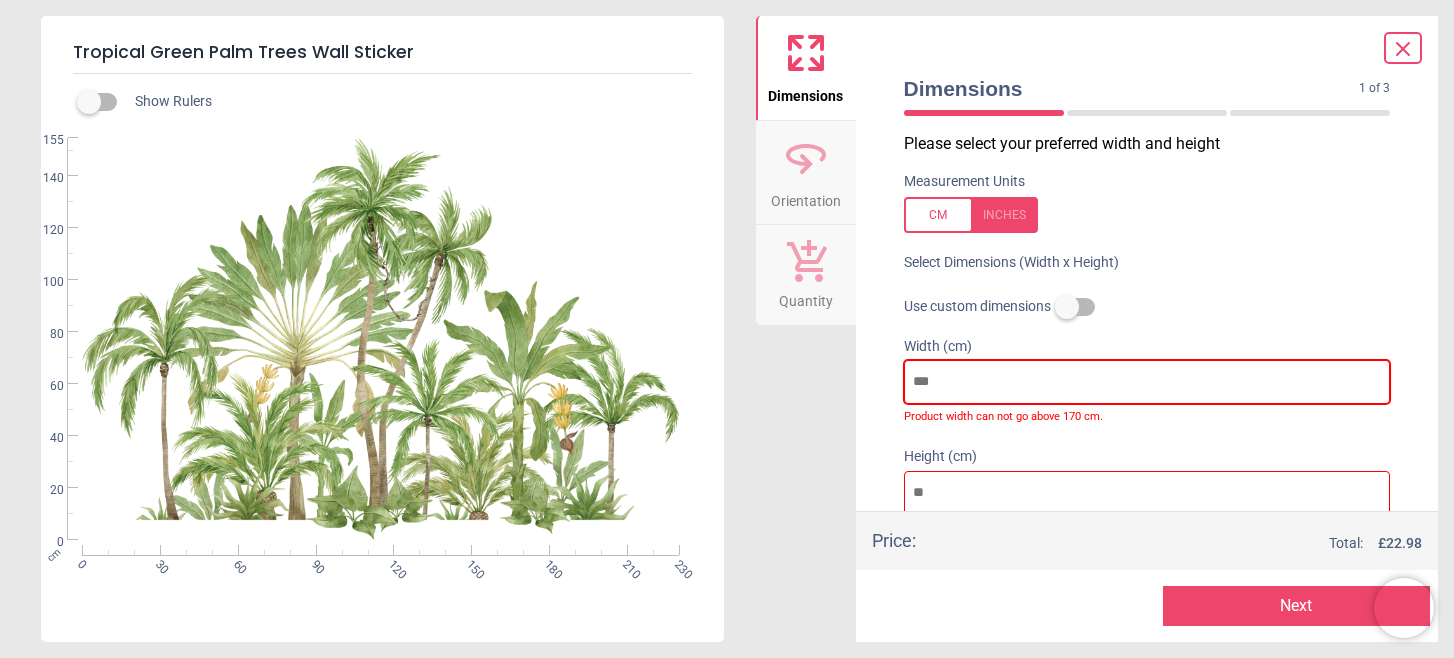 type on "***" 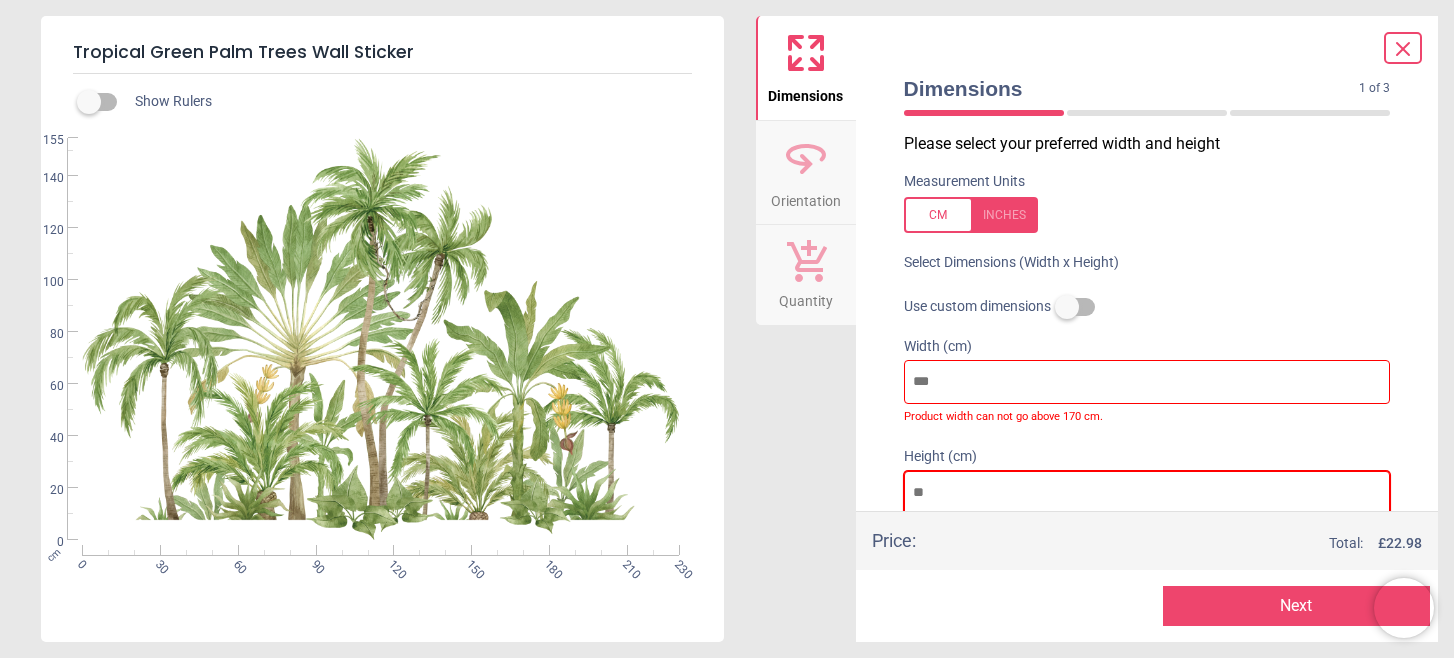 click on "***" at bounding box center [1147, 493] 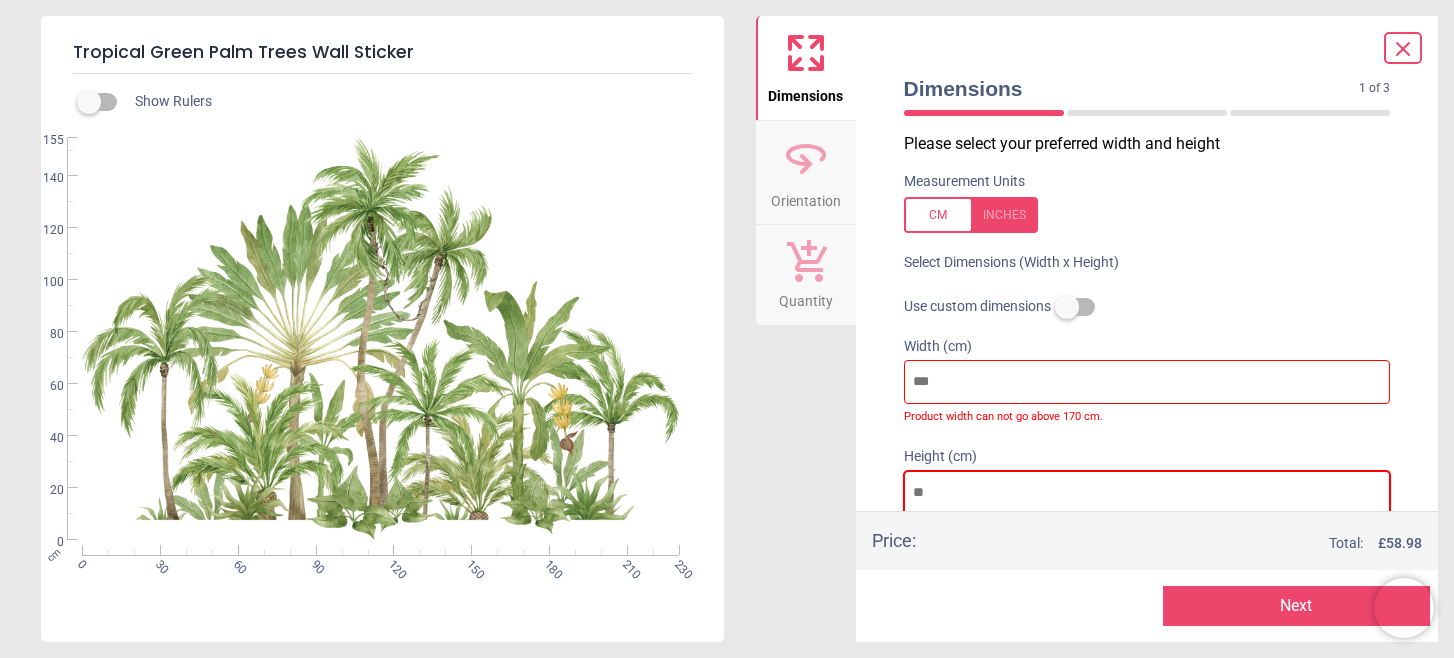 type on "**" 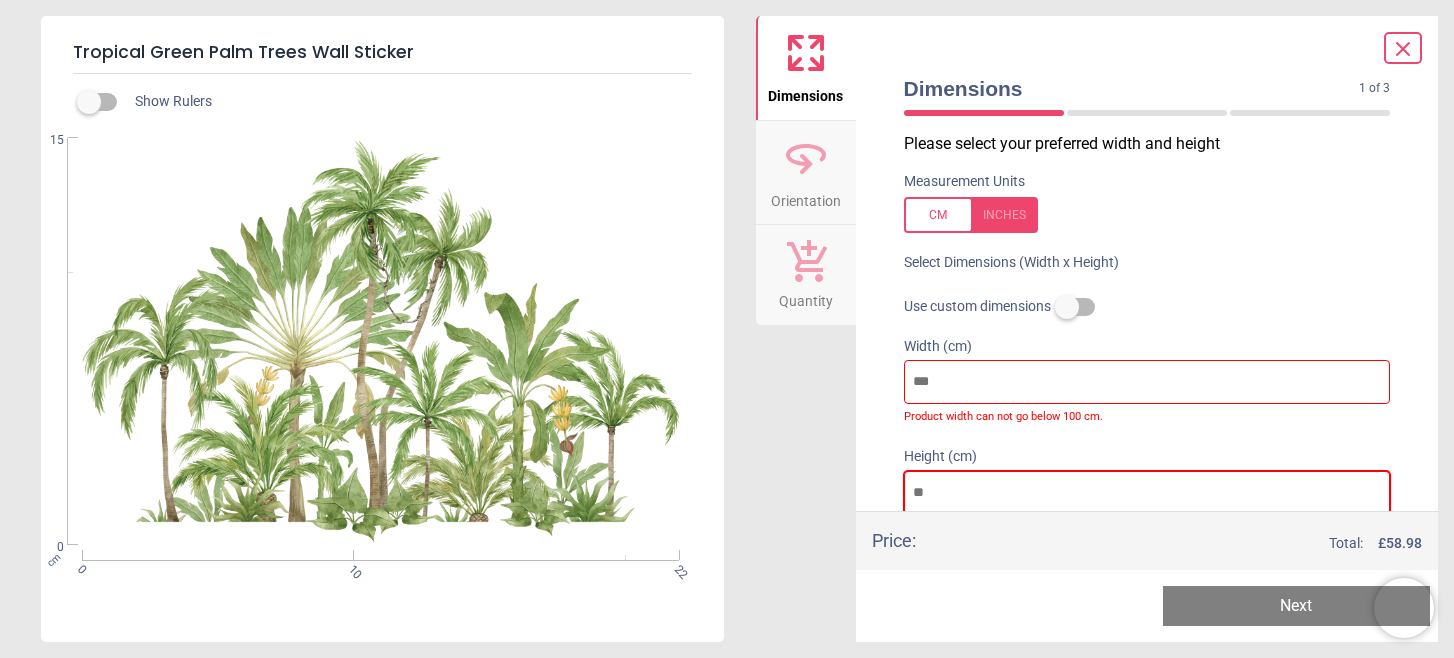 type on "*" 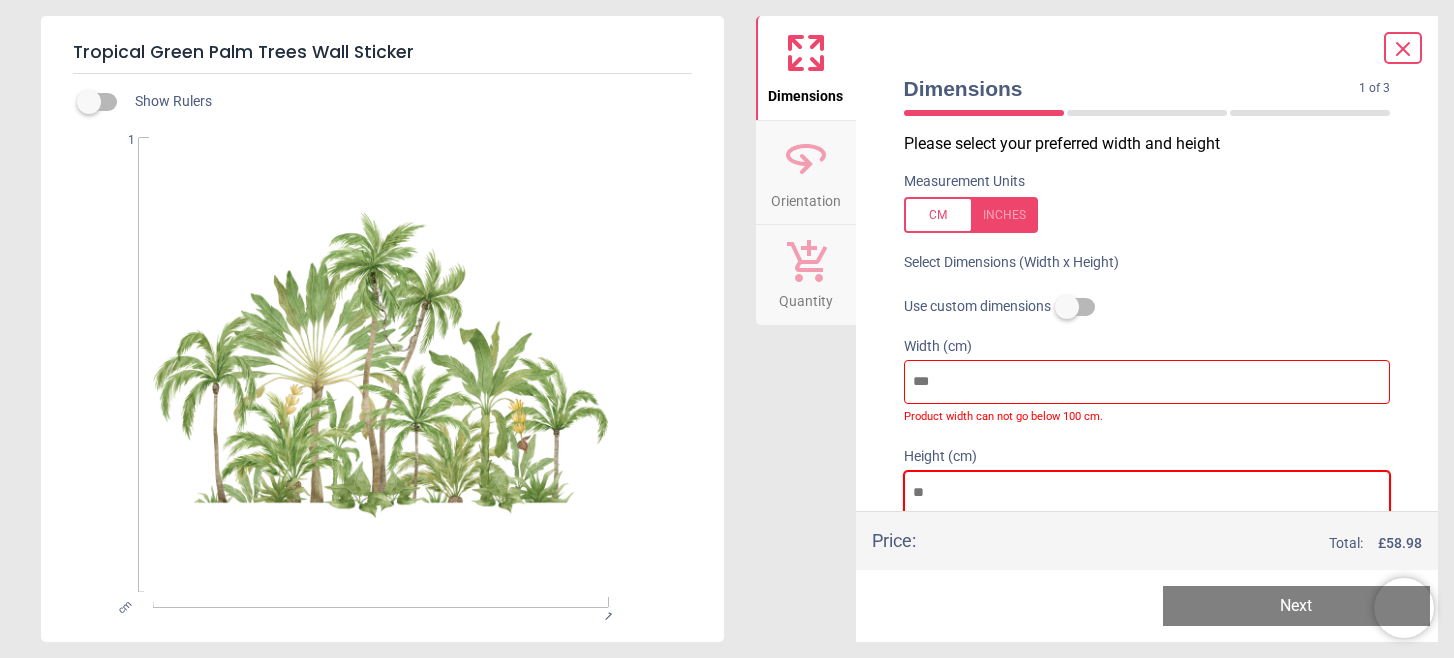 type 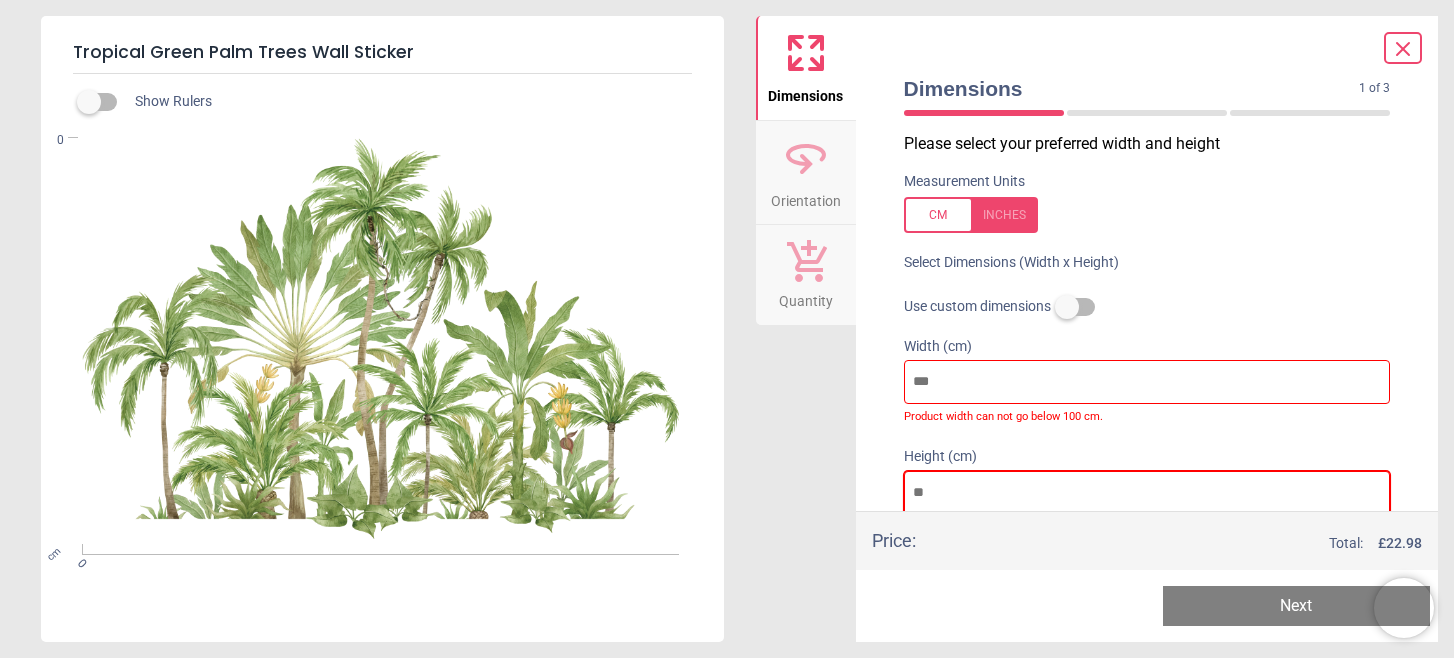 type on "*" 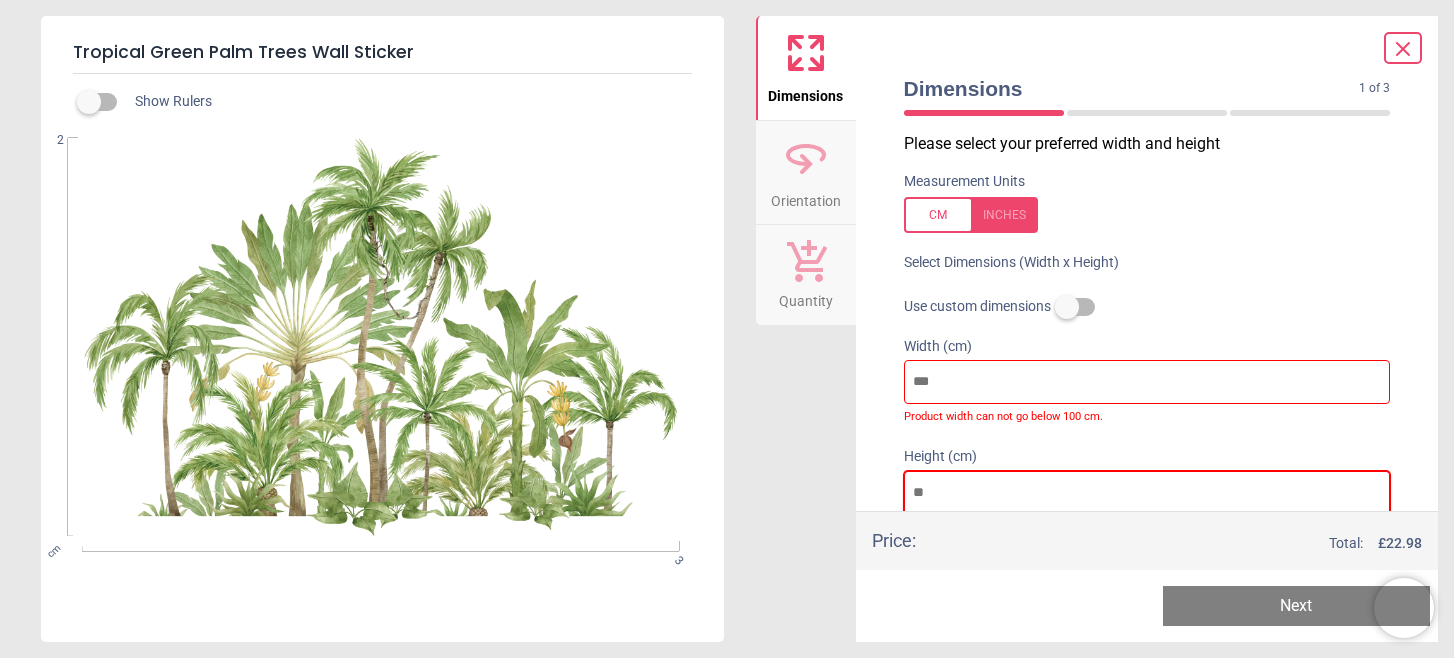 type on "**" 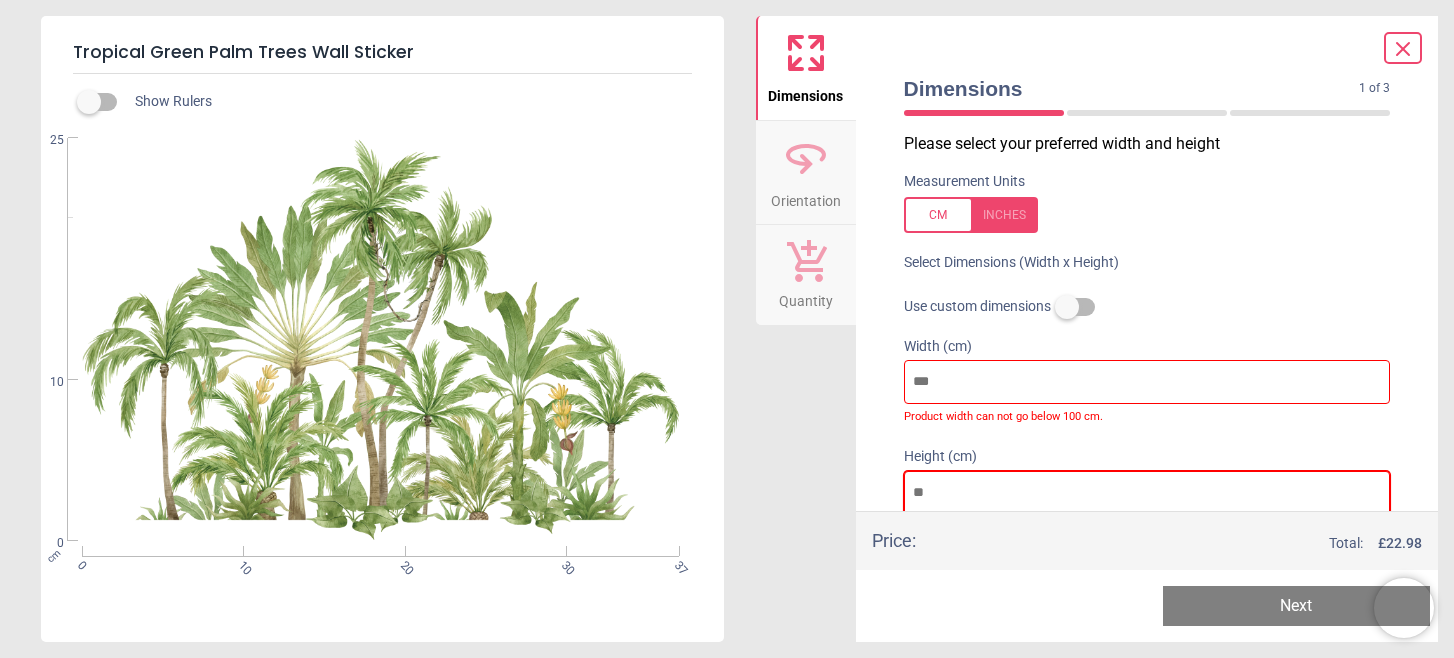 type on "***" 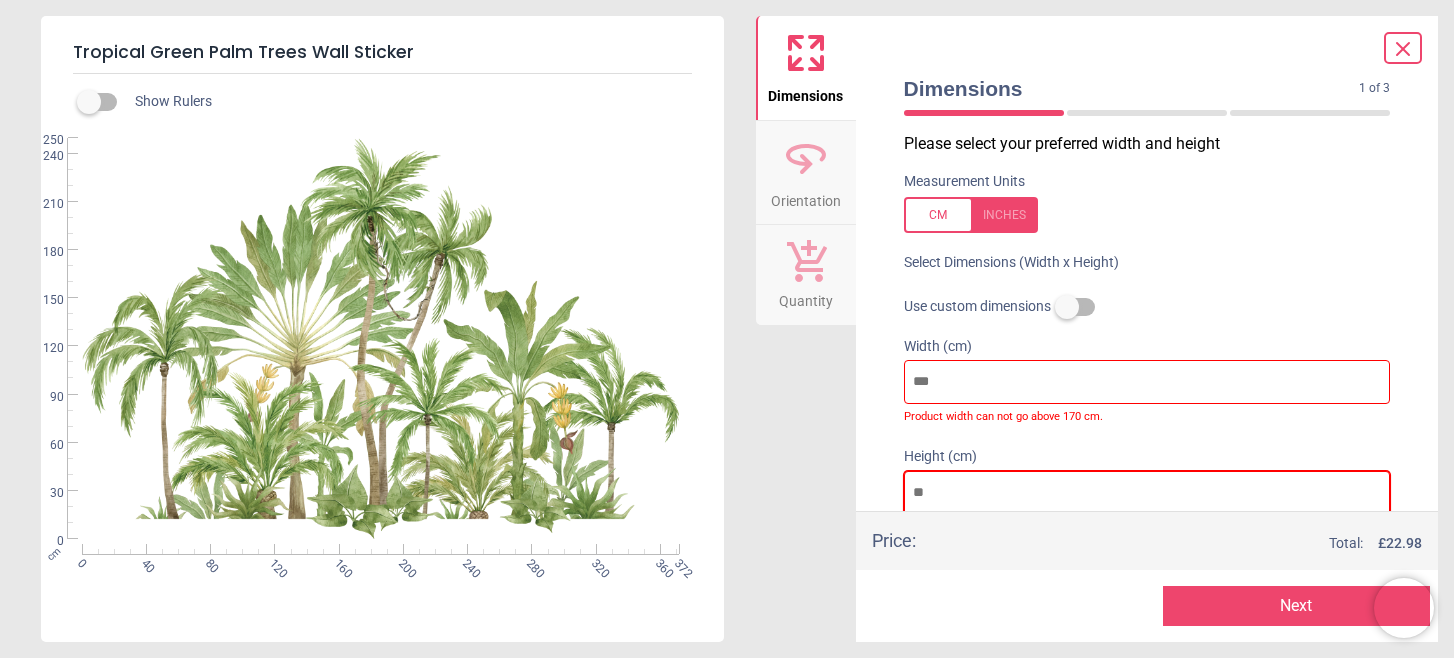 scroll, scrollTop: 85, scrollLeft: 0, axis: vertical 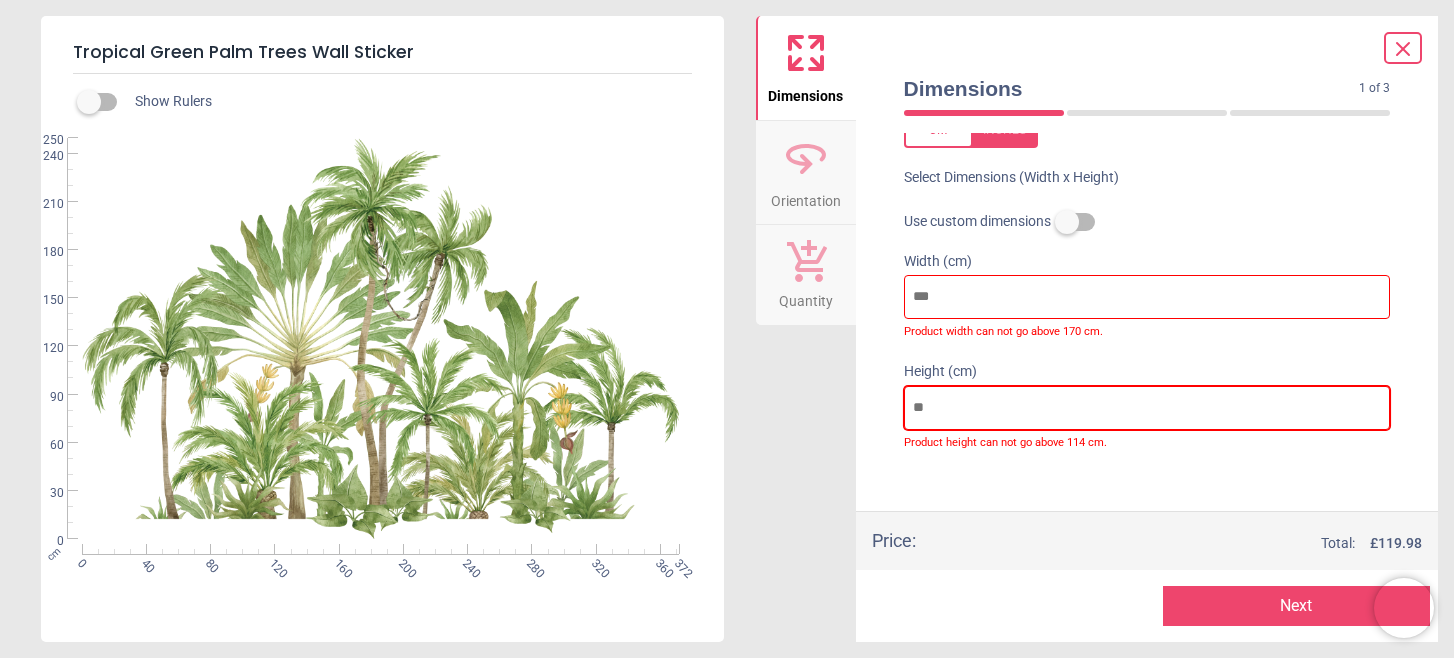 type on "***" 